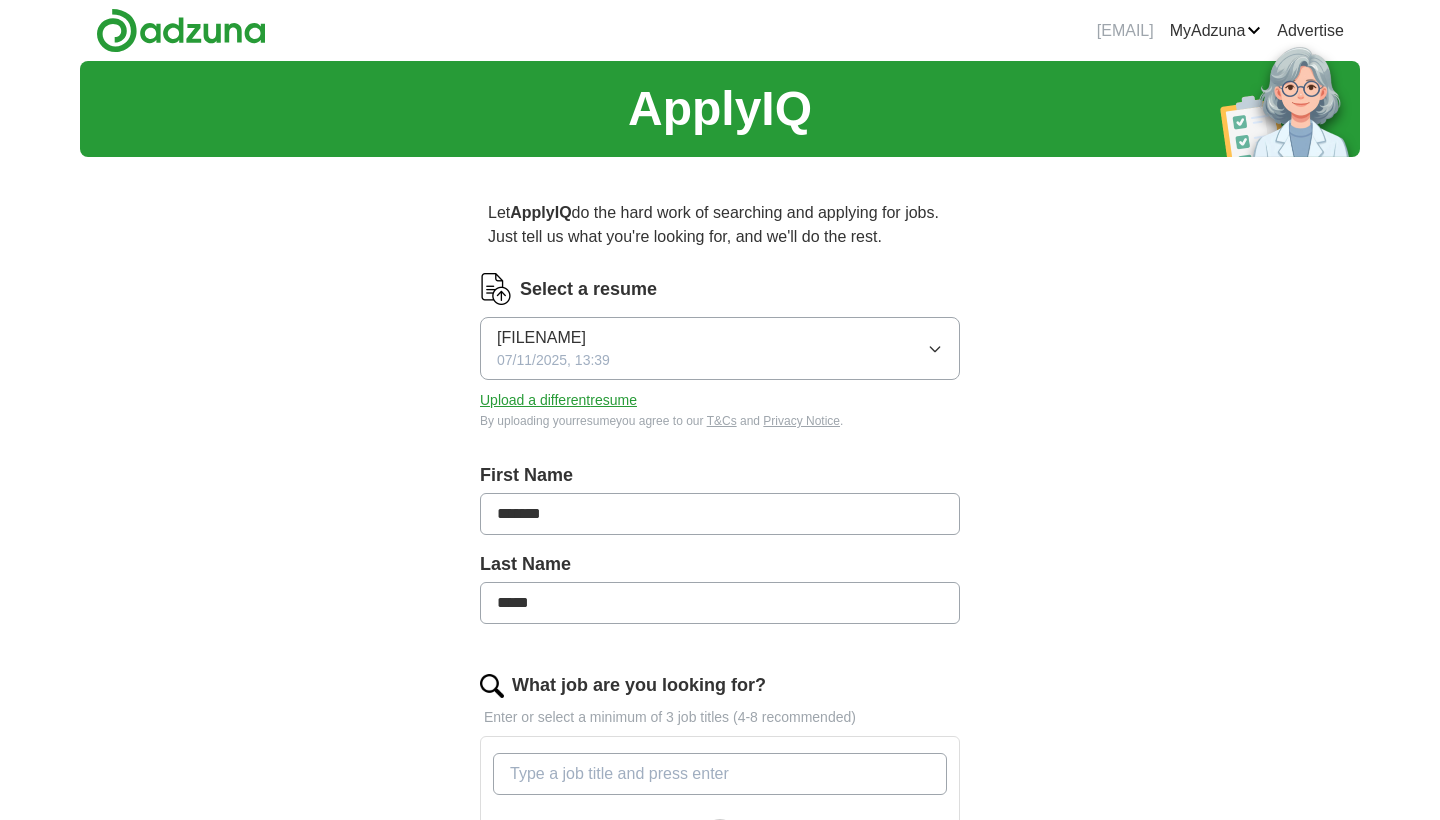 scroll, scrollTop: 0, scrollLeft: 0, axis: both 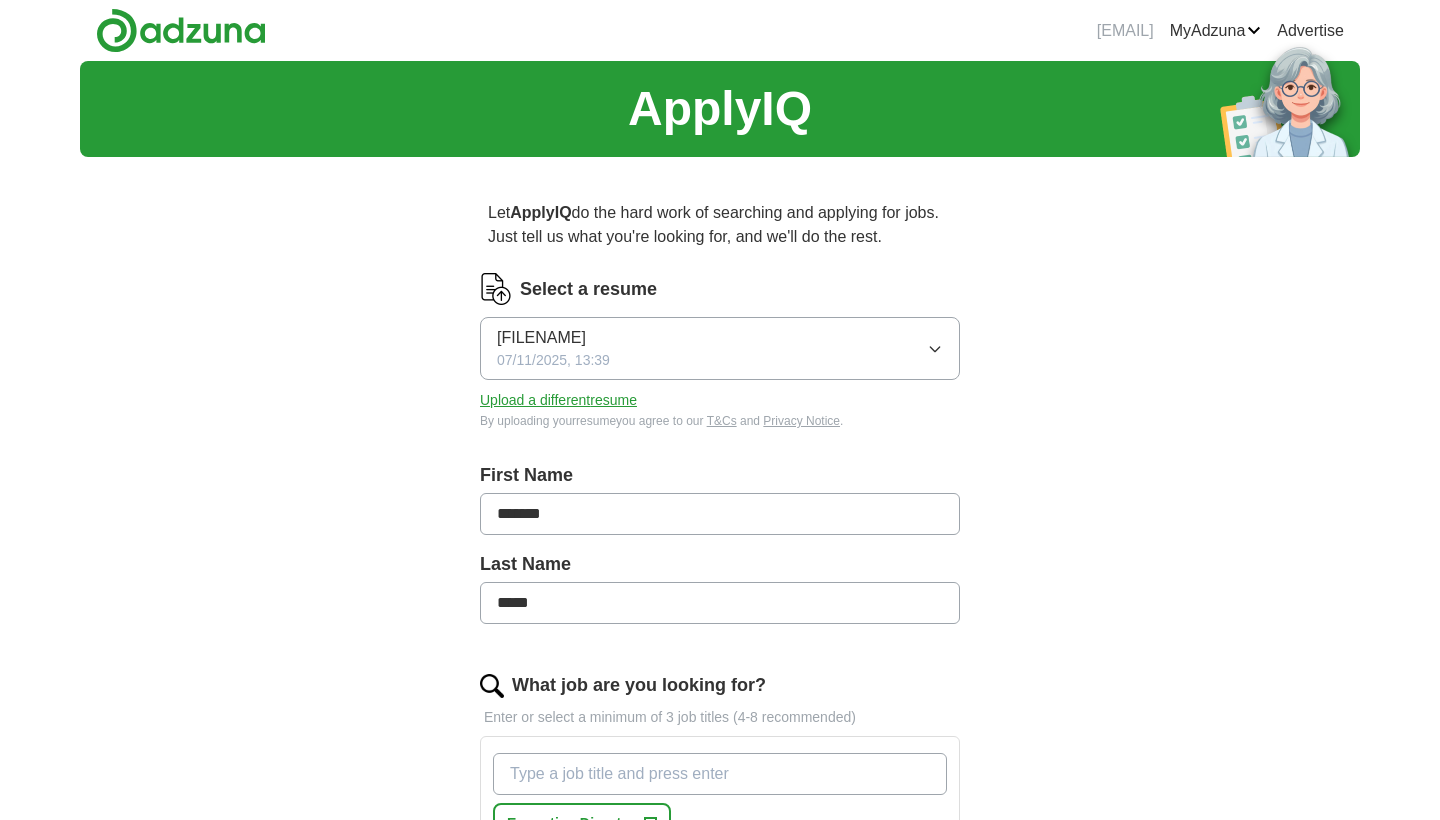 click on "Upload a different  resume" at bounding box center [558, 400] 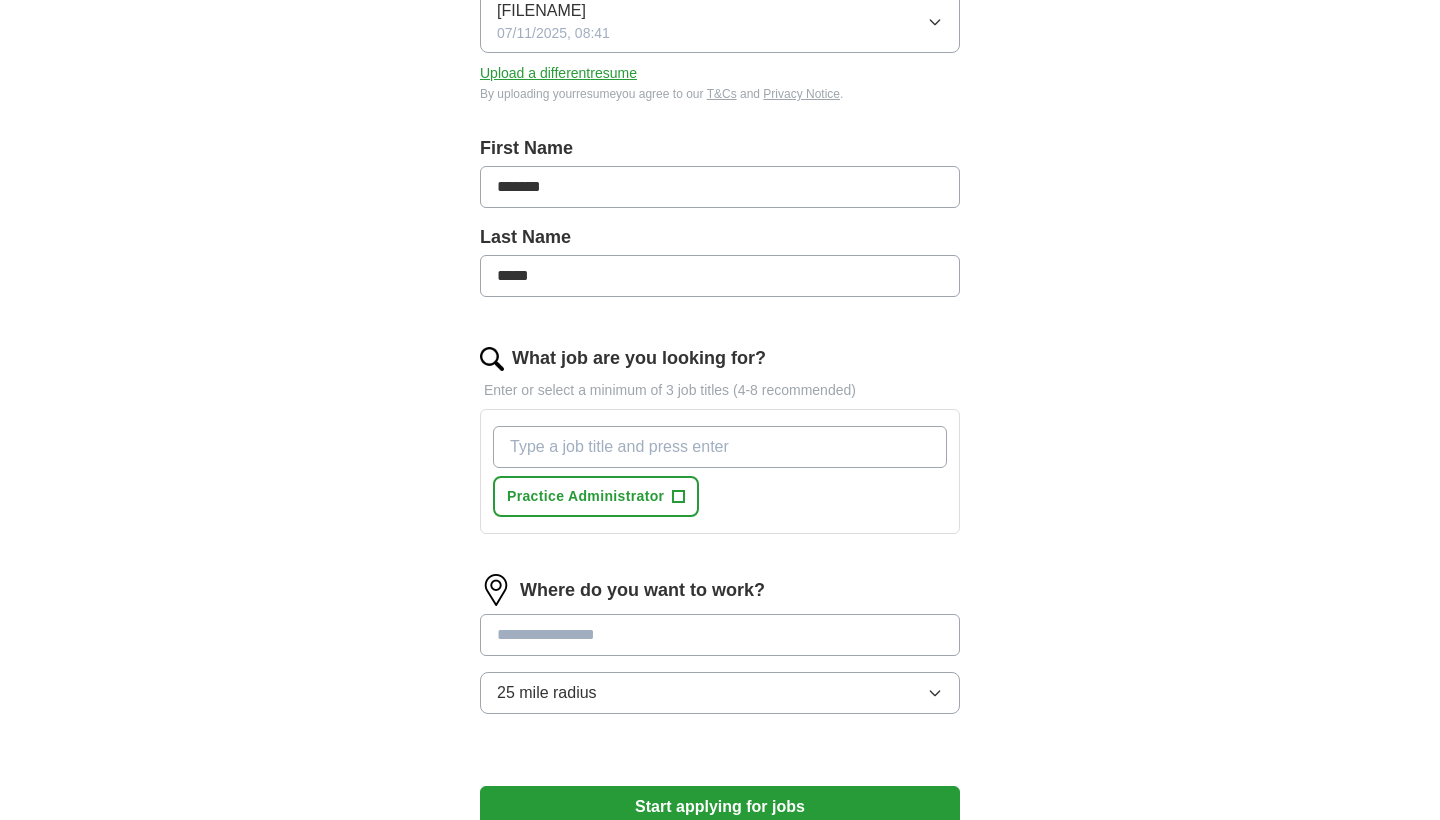 scroll, scrollTop: 331, scrollLeft: 0, axis: vertical 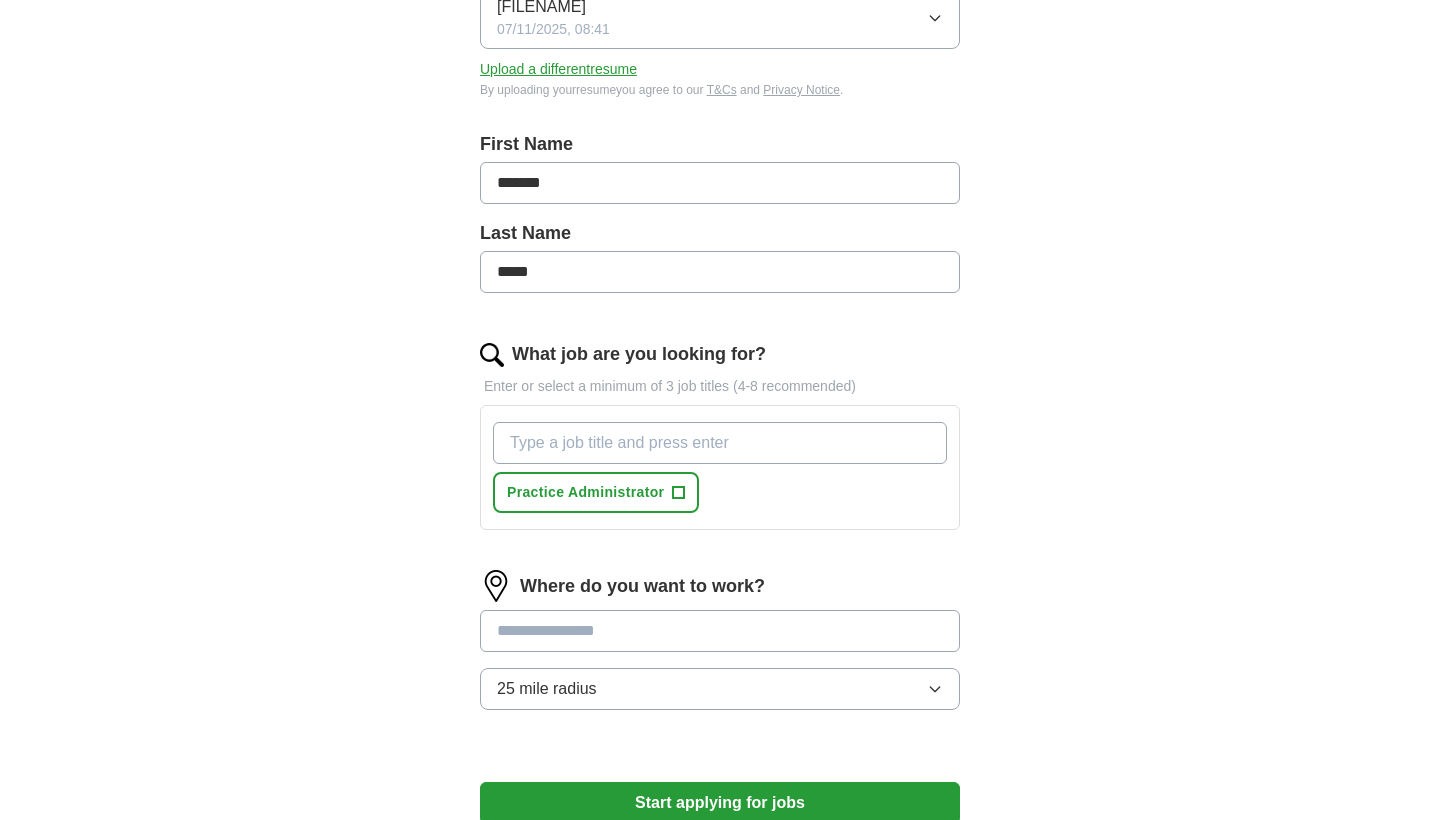 click on "+" at bounding box center [679, 493] 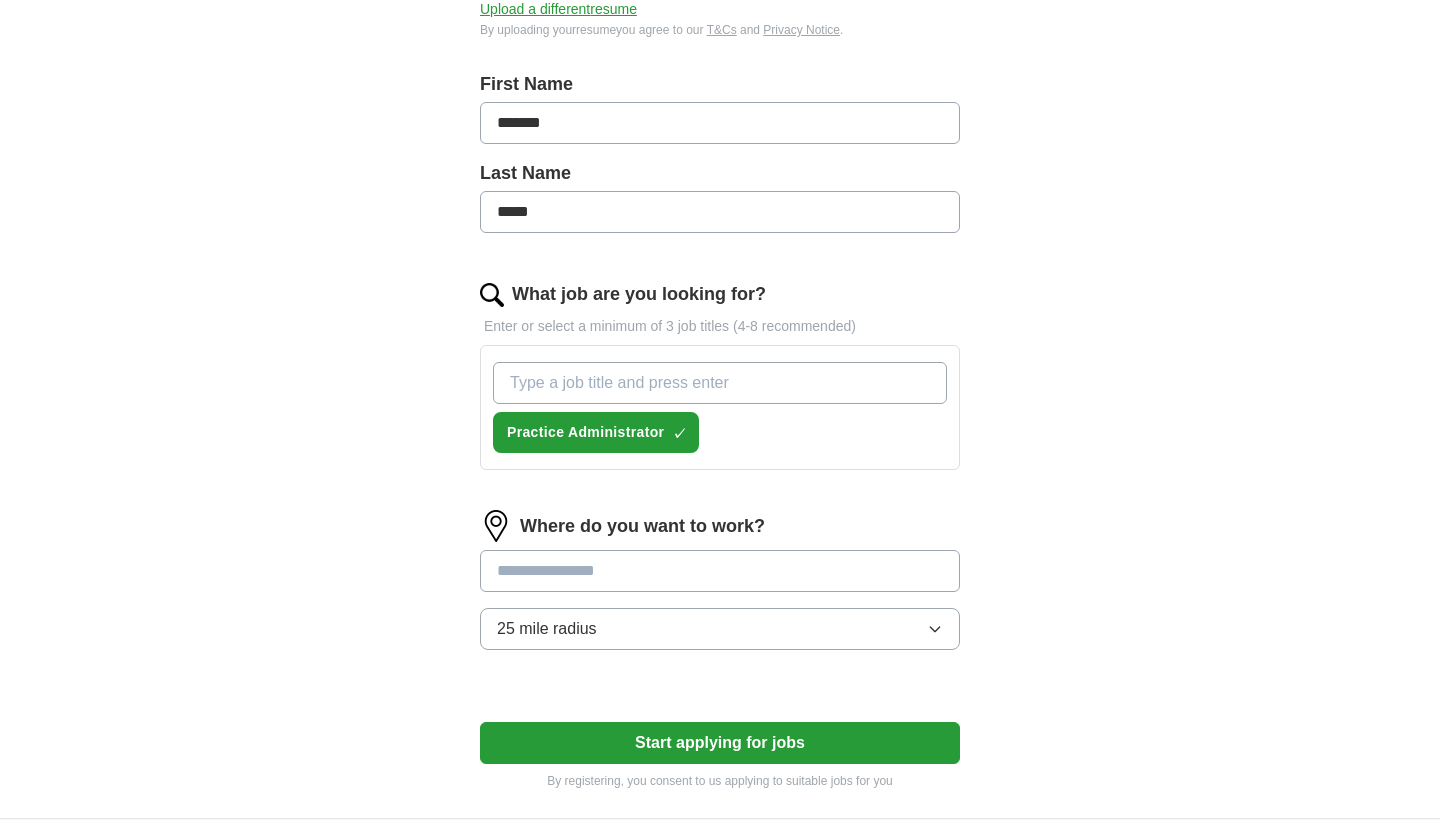 scroll, scrollTop: 395, scrollLeft: 0, axis: vertical 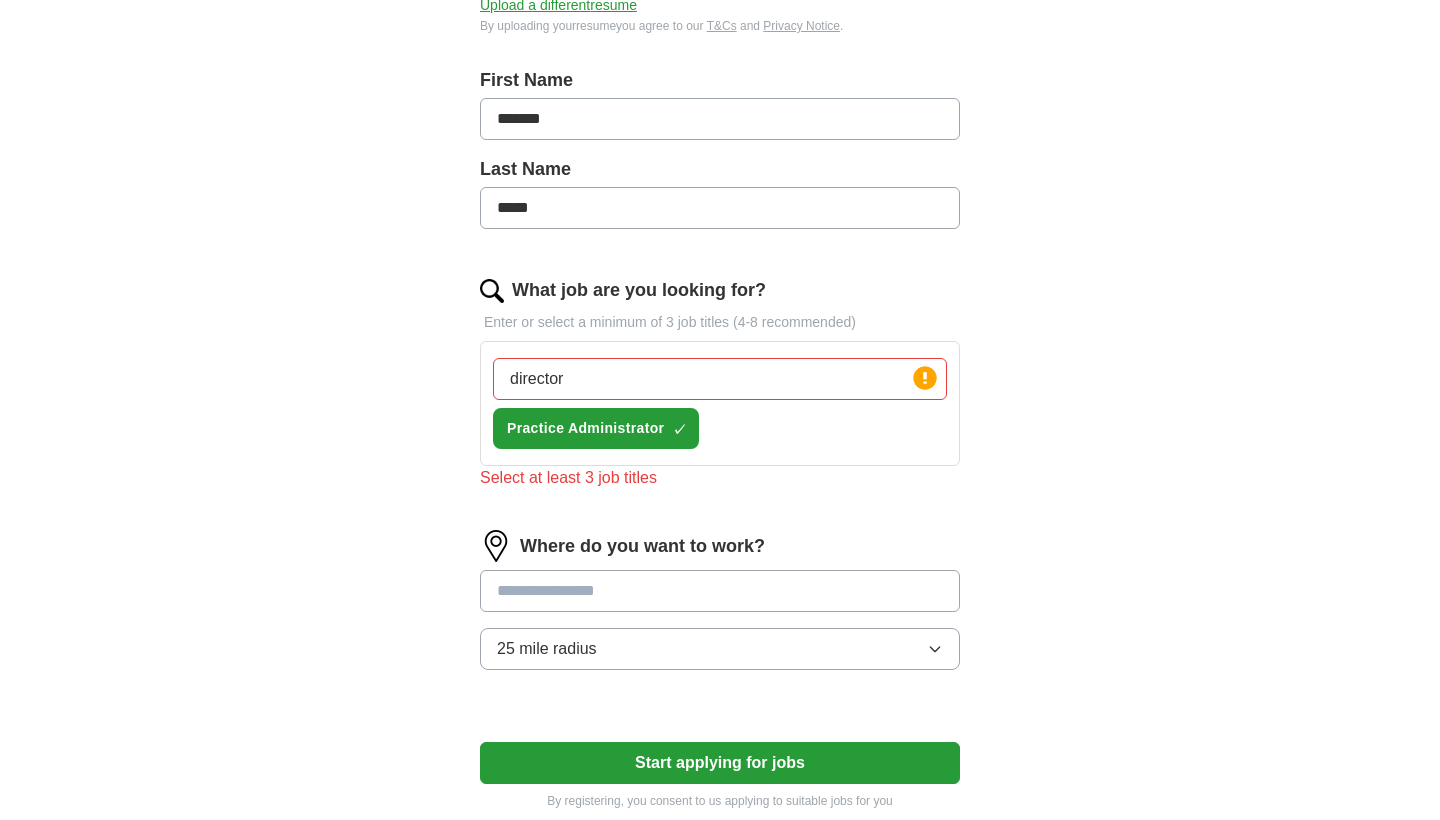 click on "director" at bounding box center [720, 379] 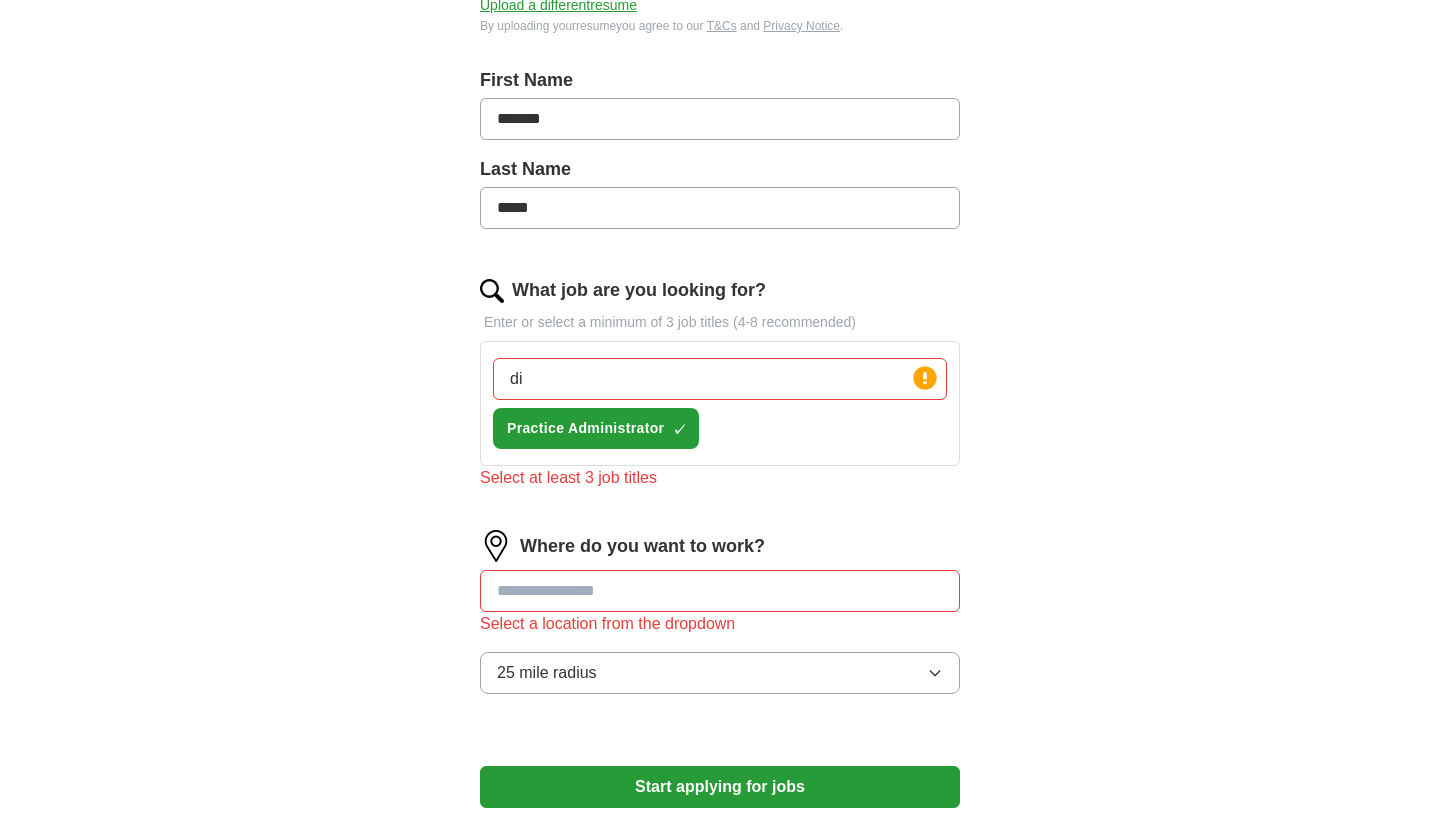 type on "d" 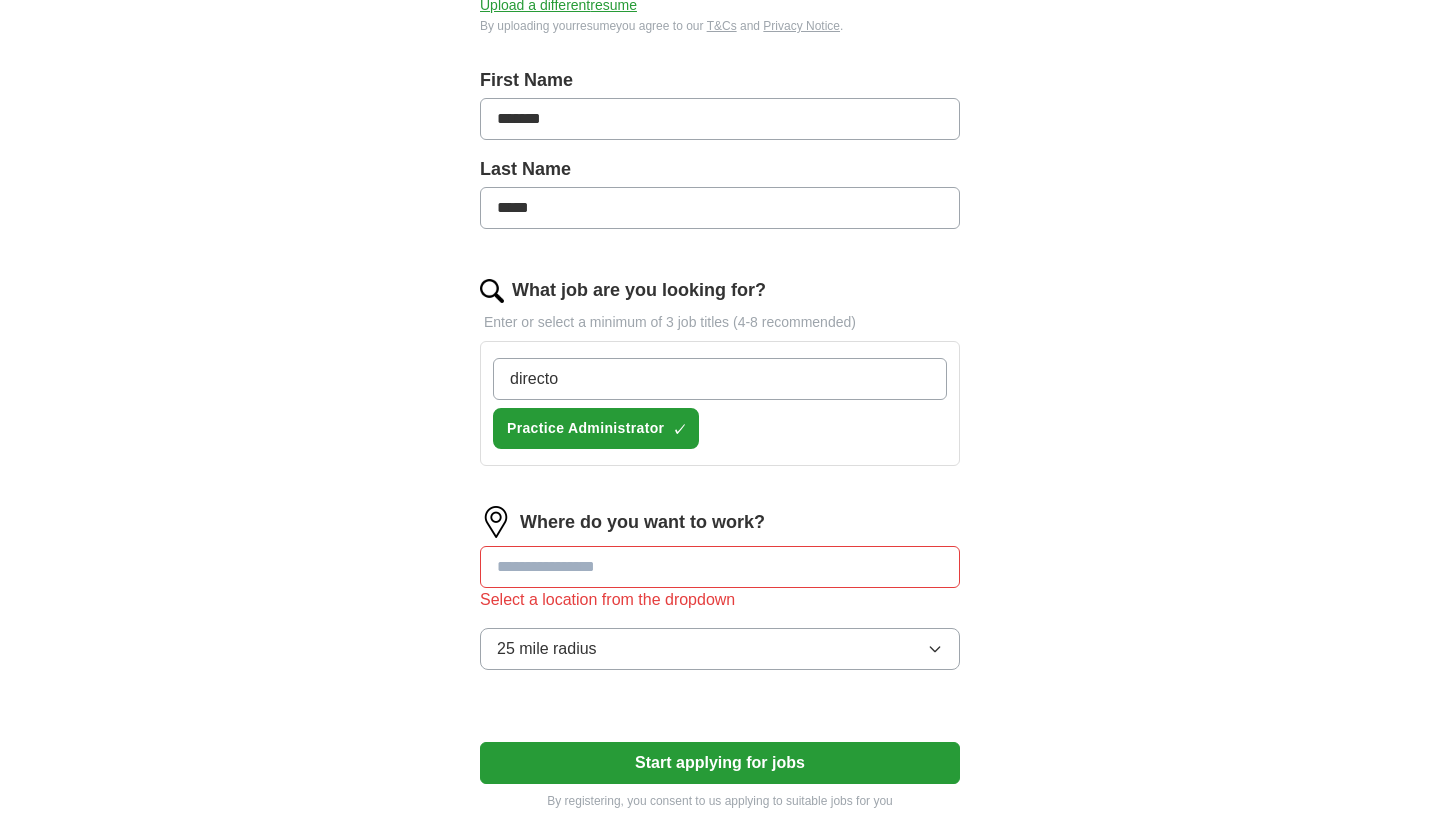 type on "director" 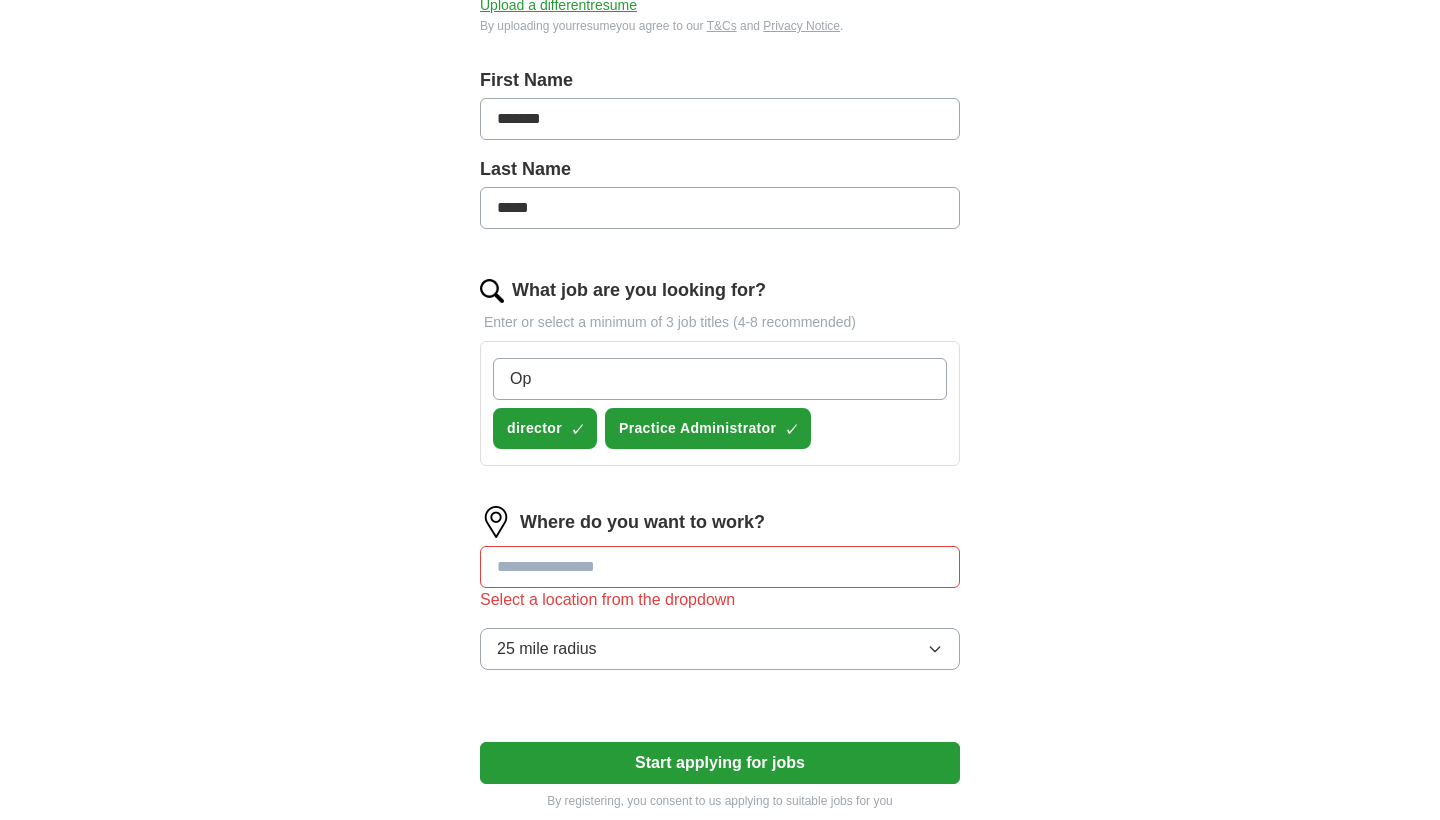 type on "O" 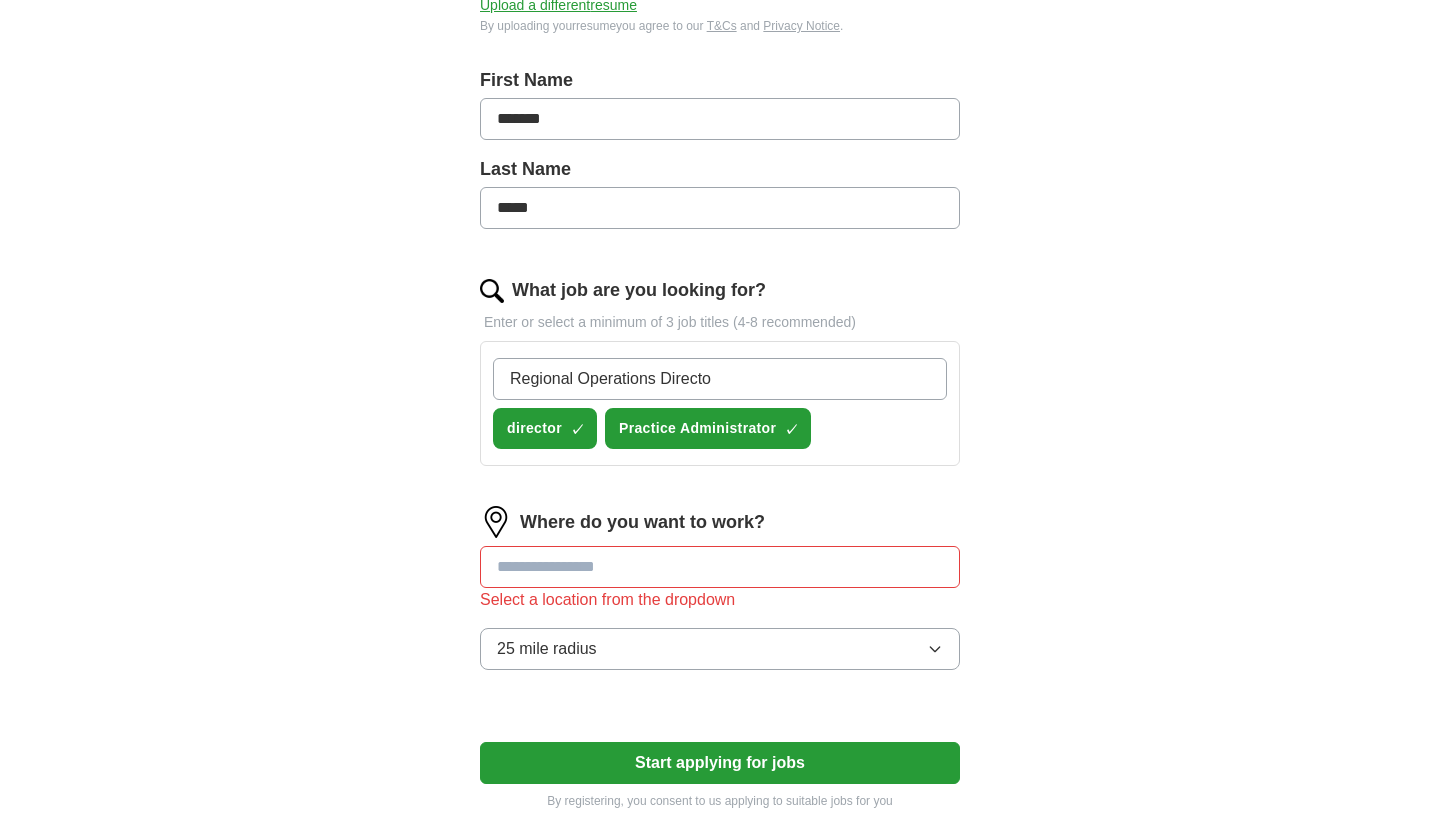 type on "Regional Operations Director" 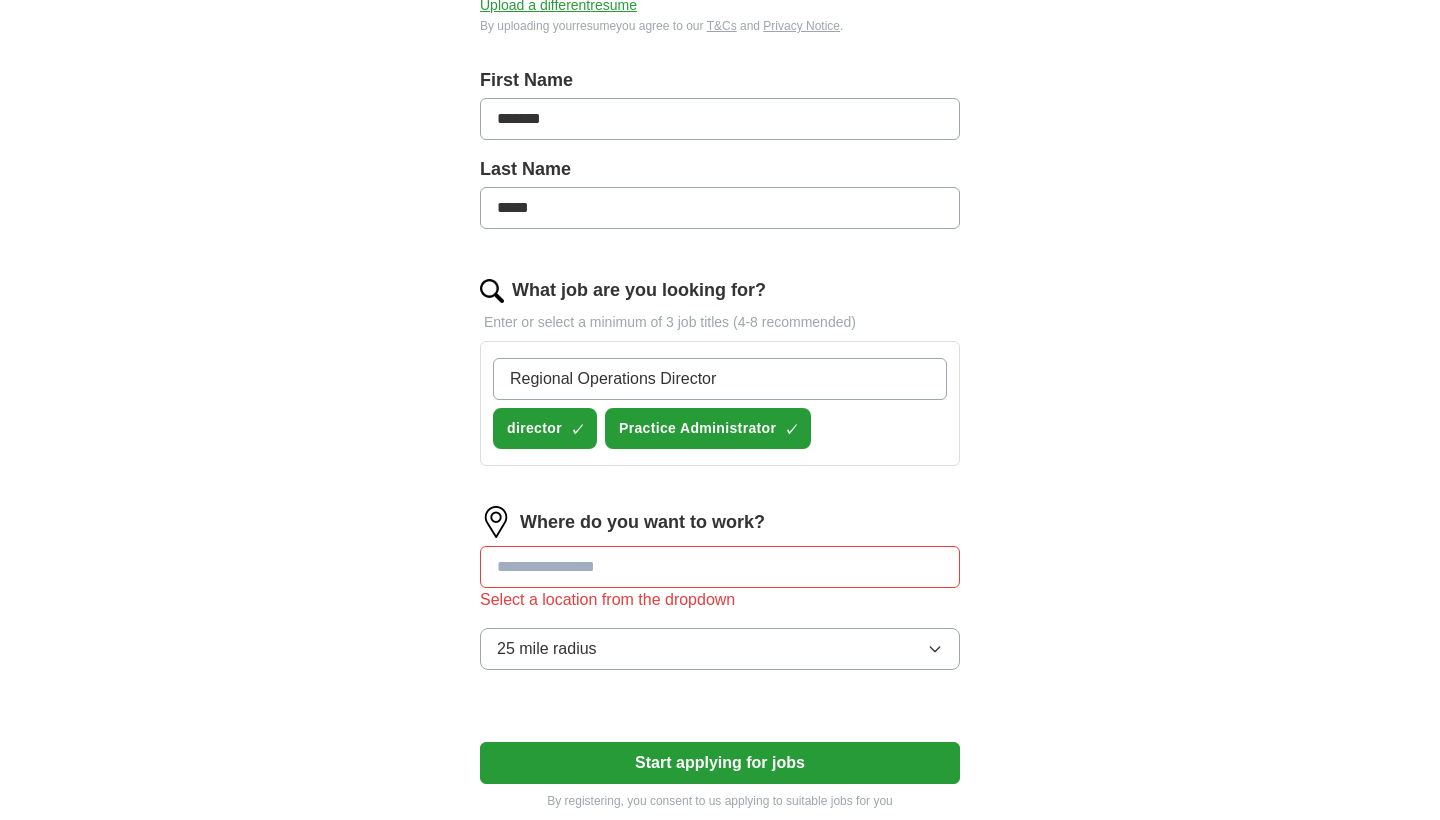 type 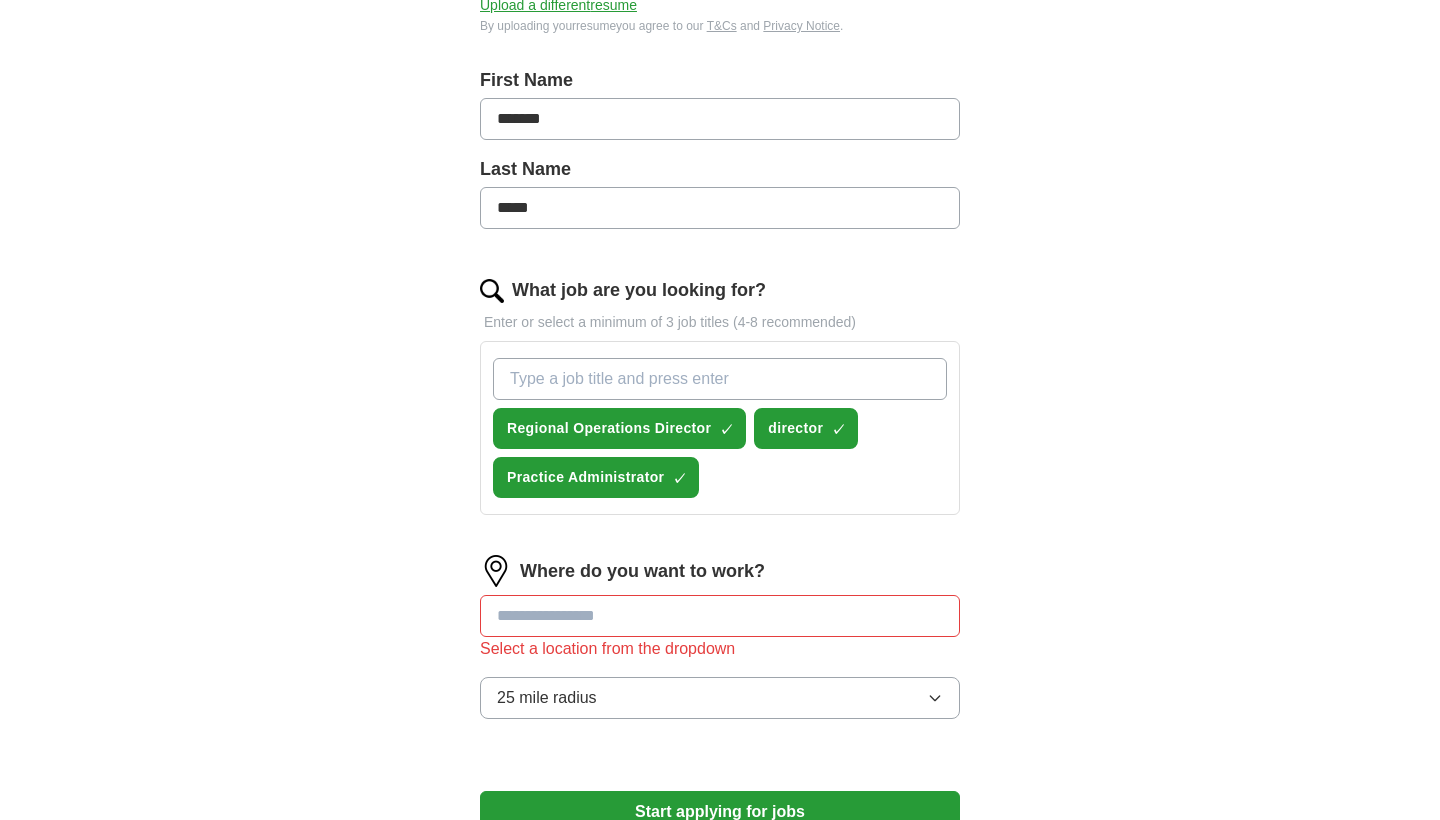 click at bounding box center [720, 616] 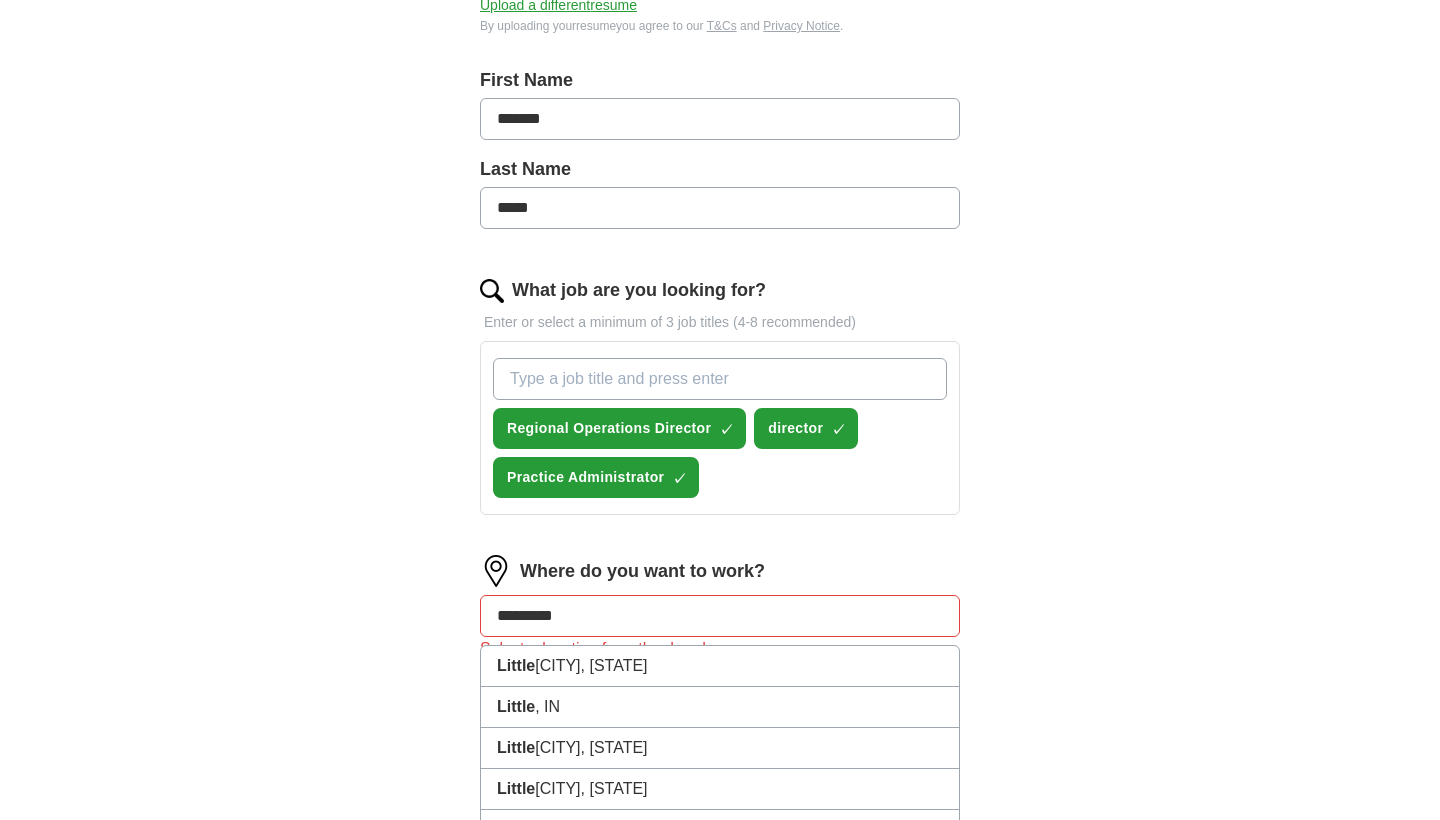 type on "**********" 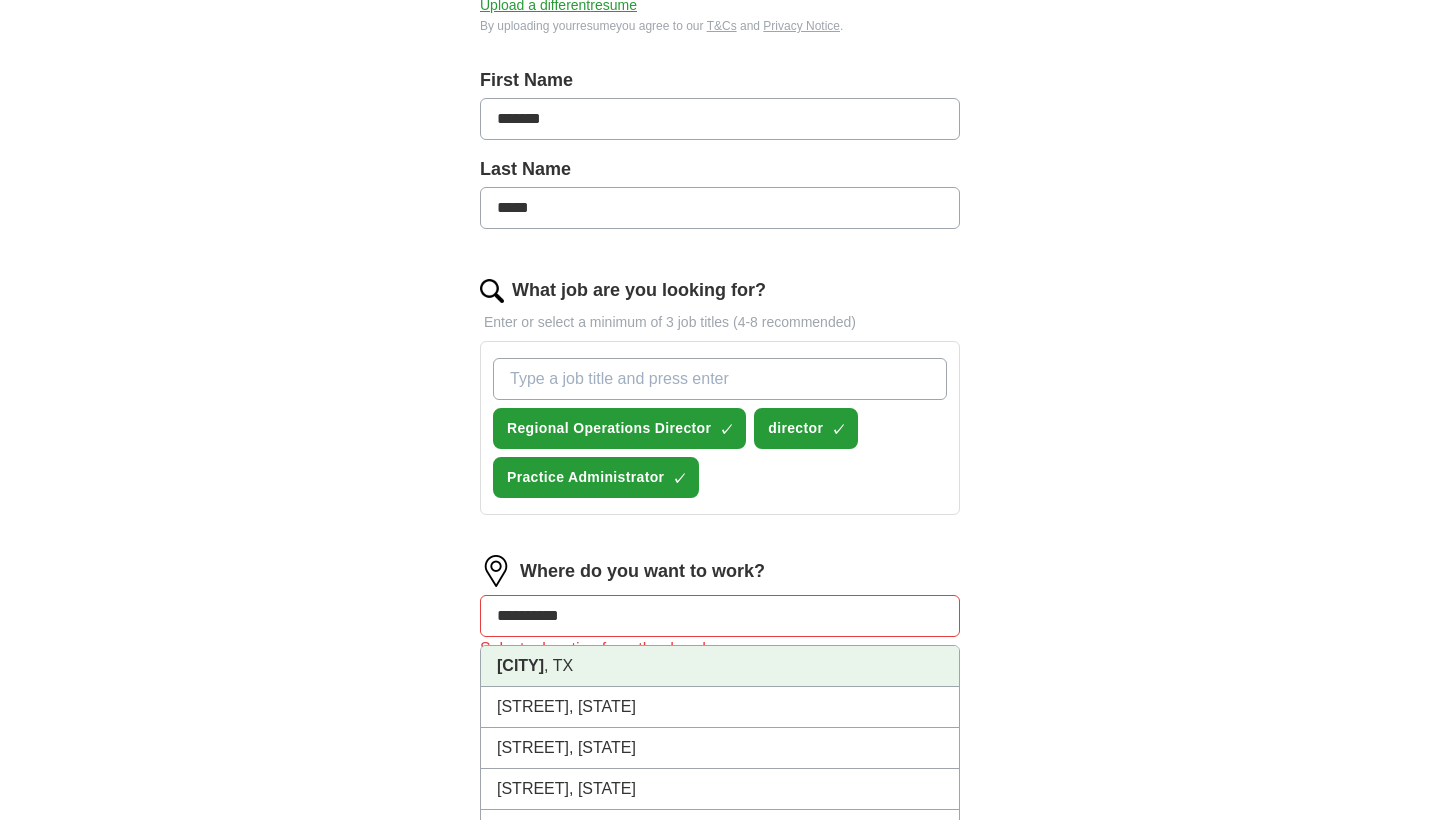 click on "[CITY] , [STATE]" at bounding box center (720, 666) 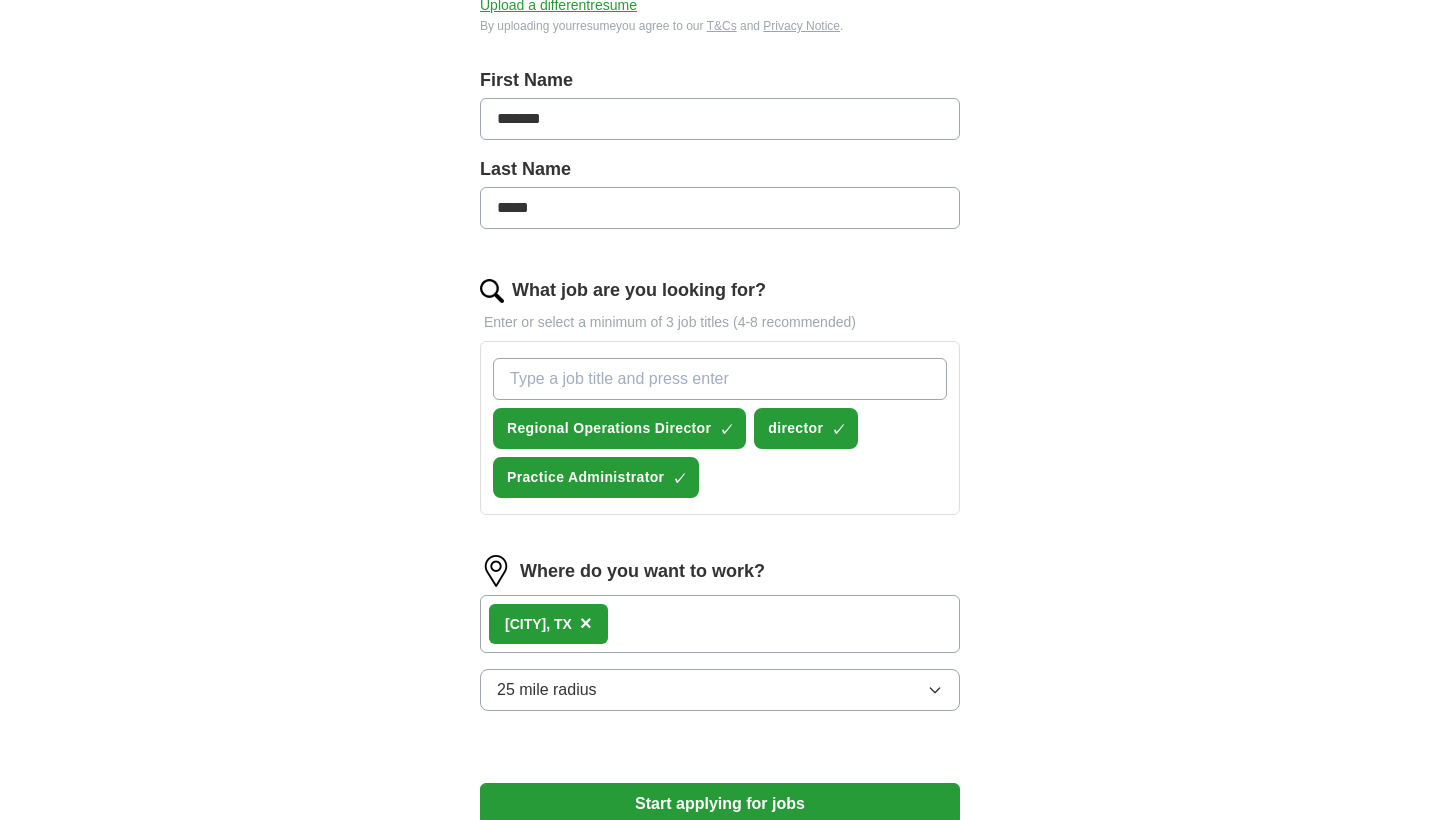 click on "ApplyIQ Let  ApplyIQ  do the hard work of searching and applying for jobs. Just tell us what you're looking for, and we'll do the rest. Select a resume [NAME] 07/11/2025, 08:41 Upload a different  resume By uploading your  resume  you agree to our   T&Cs   and   Privacy Notice . First Name ******* Last Name ***** What job are you looking for? Enter or select a minimum of 3 job titles (4-8 recommended) Regional Operations Director ✓ × director ✓ × Practice Administrator ✓ × Where do you want to work? Little Elm , [STATE] × 25 mile radius Start applying for jobs By registering, you consent to us applying to suitable jobs for you" at bounding box center (720, 272) 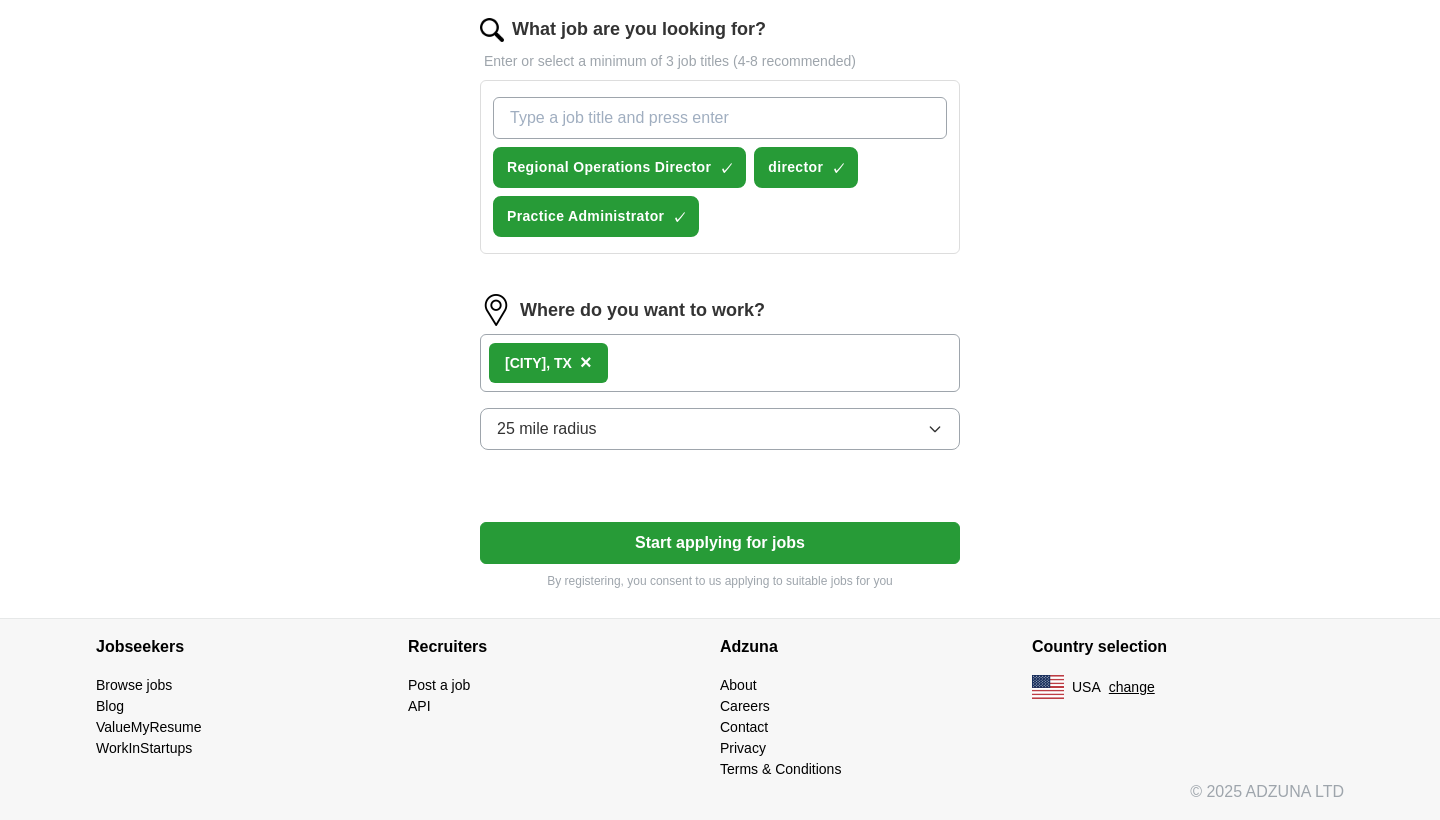 scroll, scrollTop: 656, scrollLeft: 0, axis: vertical 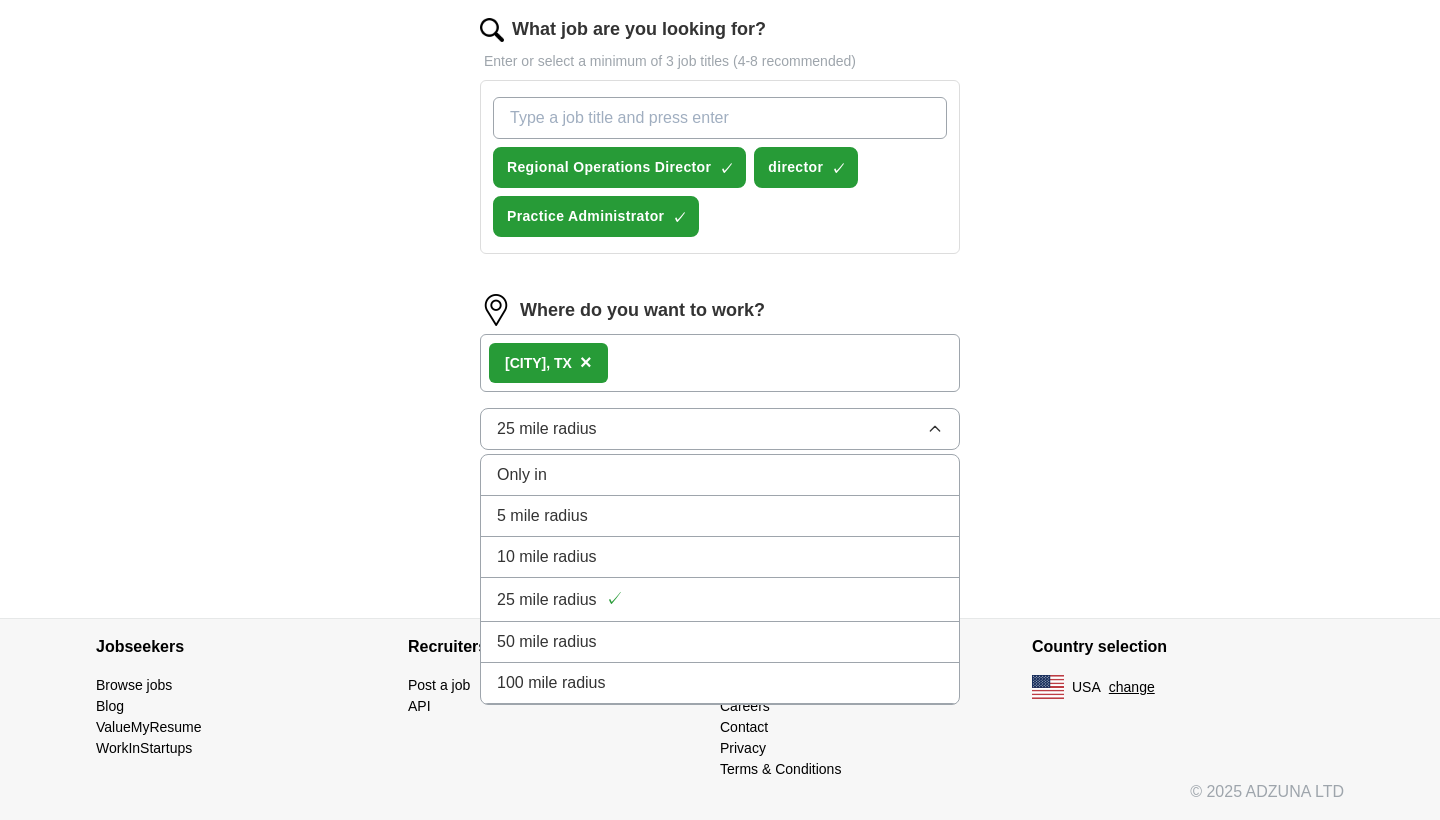 click on "ApplyIQ Let  ApplyIQ  do the hard work of searching and applying for jobs. Just tell us what you're looking for, and we'll do the rest. Select a resume [NAME] 07/11/2025, 08:41 Upload a different  resume By uploading your  resume  you agree to our   T&Cs   and   Privacy Notice . First Name ******* Last Name ***** What job are you looking for? Enter or select a minimum of 3 job titles (4-8 recommended) Regional Operations Director ✓ × director ✓ × Practice Administrator ✓ × Where do you want to work? Little Elm , [STATE] × 25 mile radius Only in 5 mile radius 10 mile radius 25 mile radius ✓ 50 mile radius 100 mile radius Start applying for jobs By registering, you consent to us applying to suitable jobs for you" at bounding box center (720, 11) 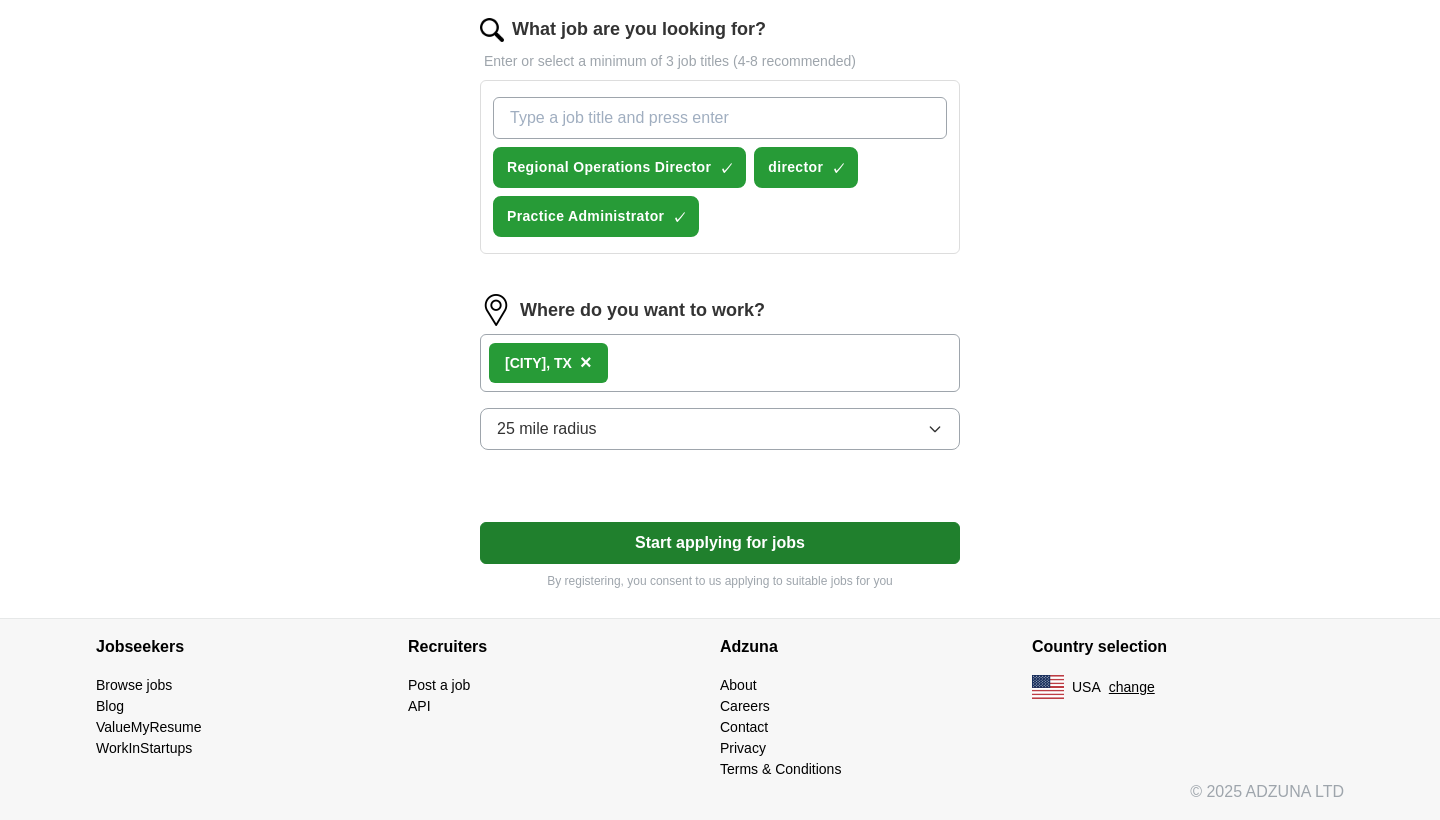 click on "Start applying for jobs" at bounding box center (720, 543) 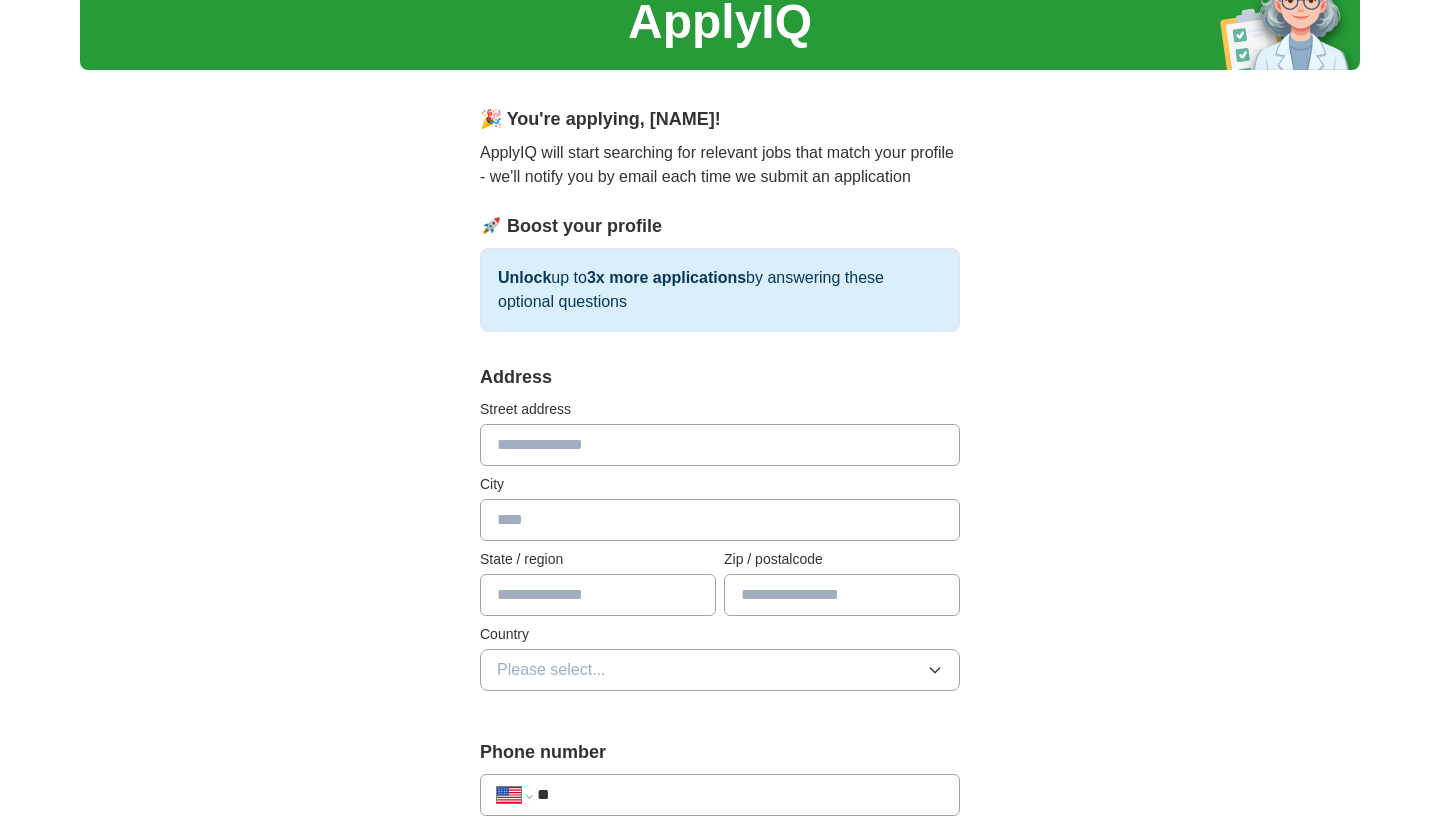 scroll, scrollTop: 0, scrollLeft: 0, axis: both 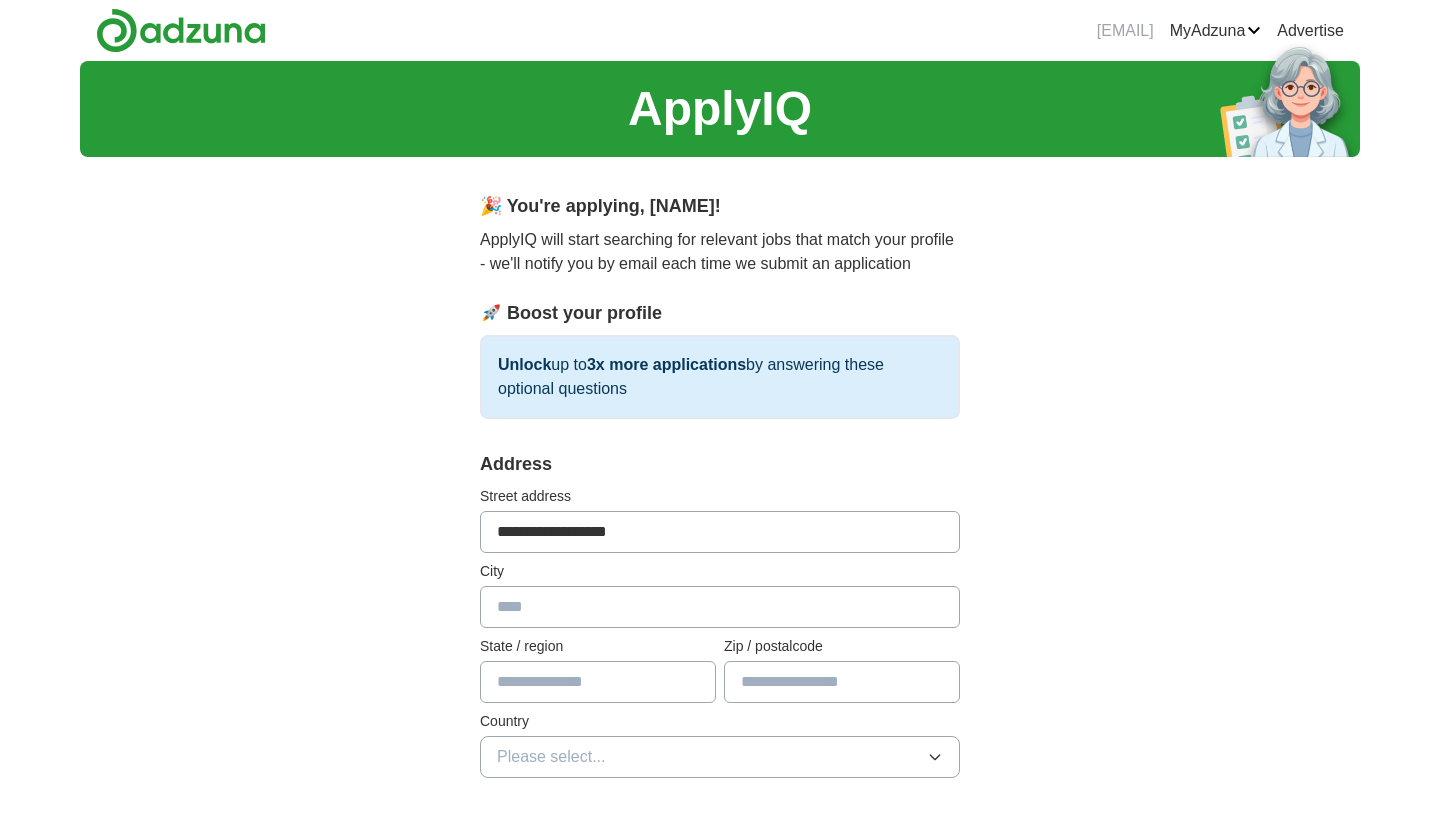 type on "**********" 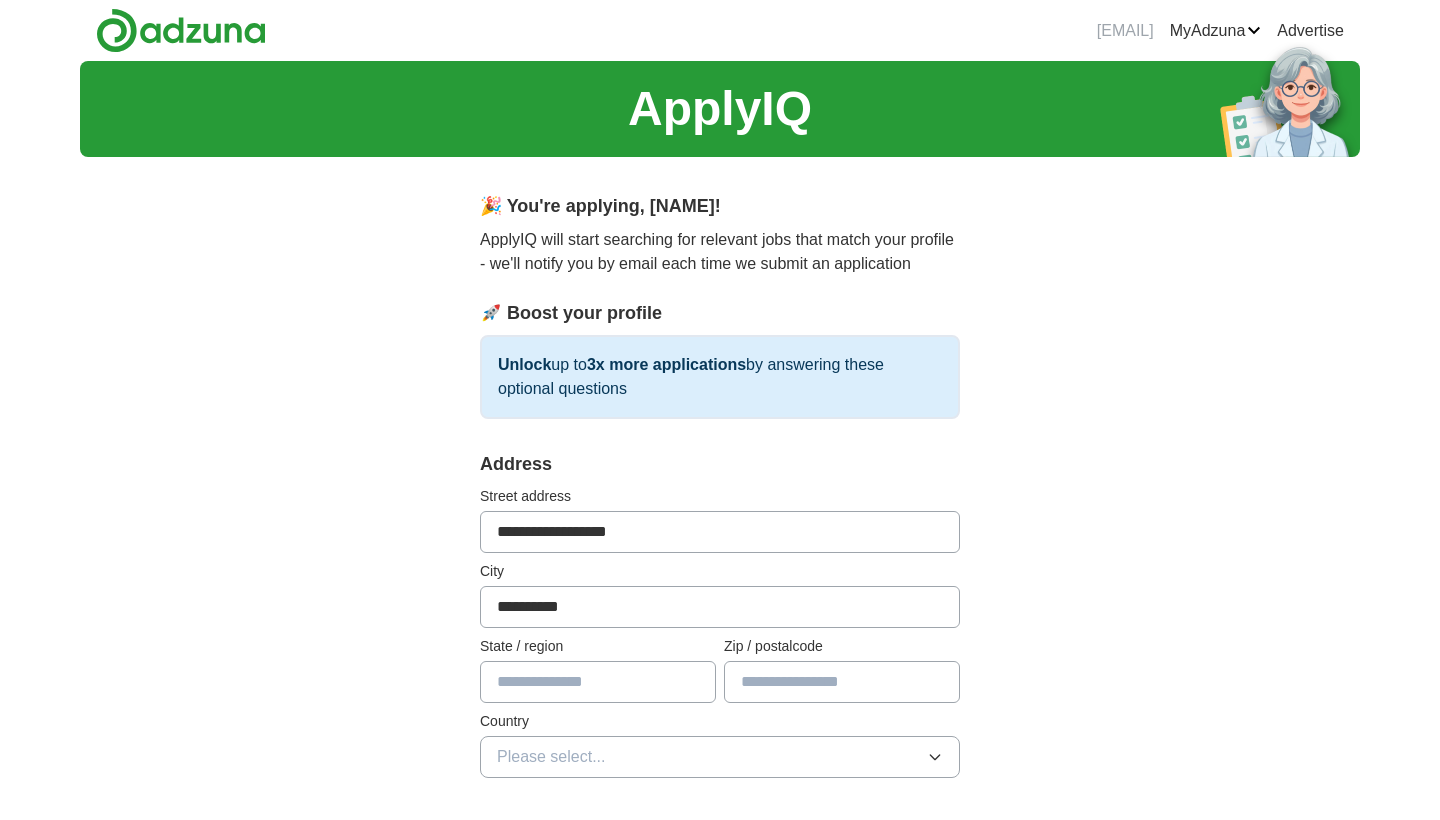 type on "**********" 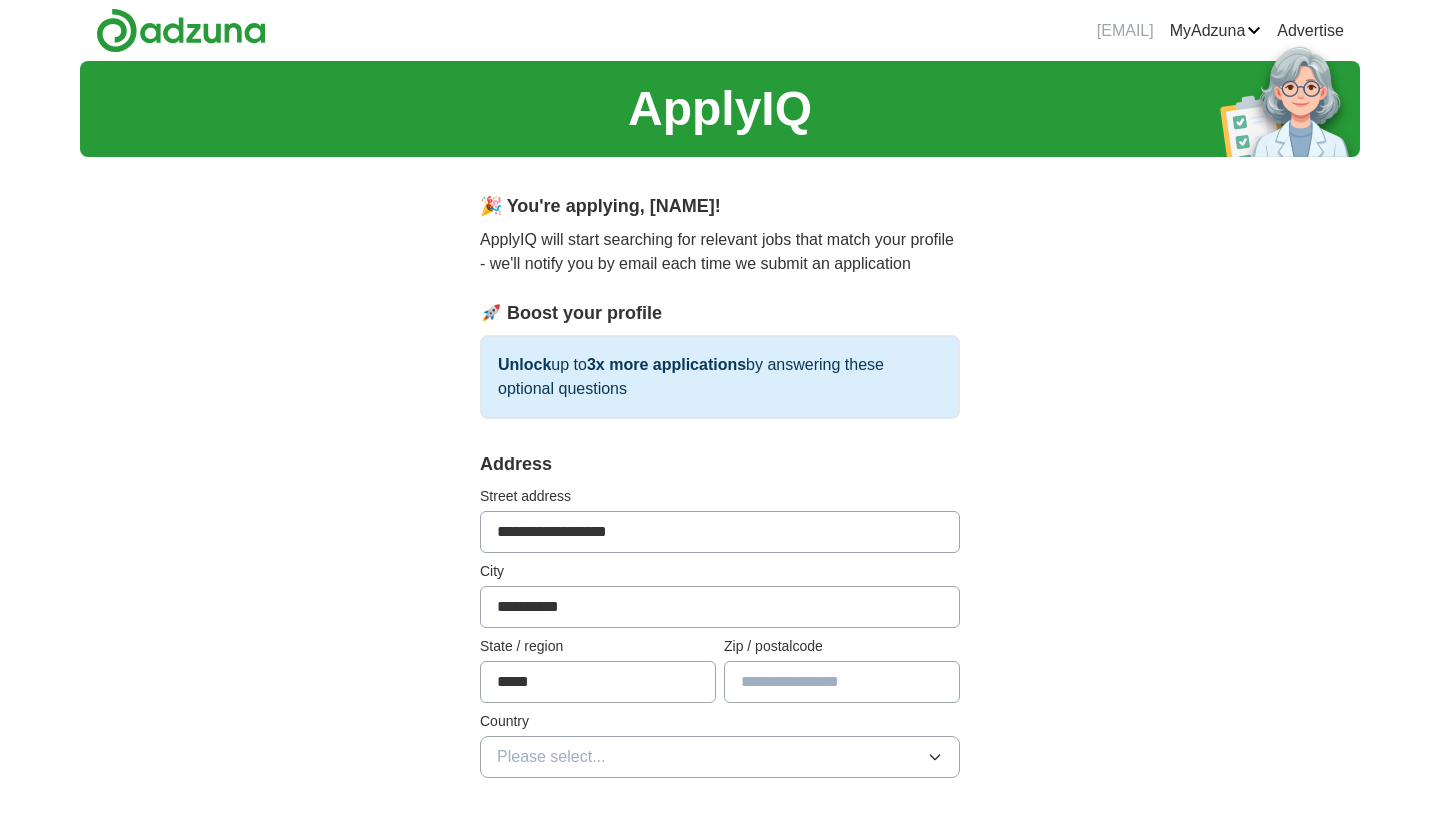 type on "*****" 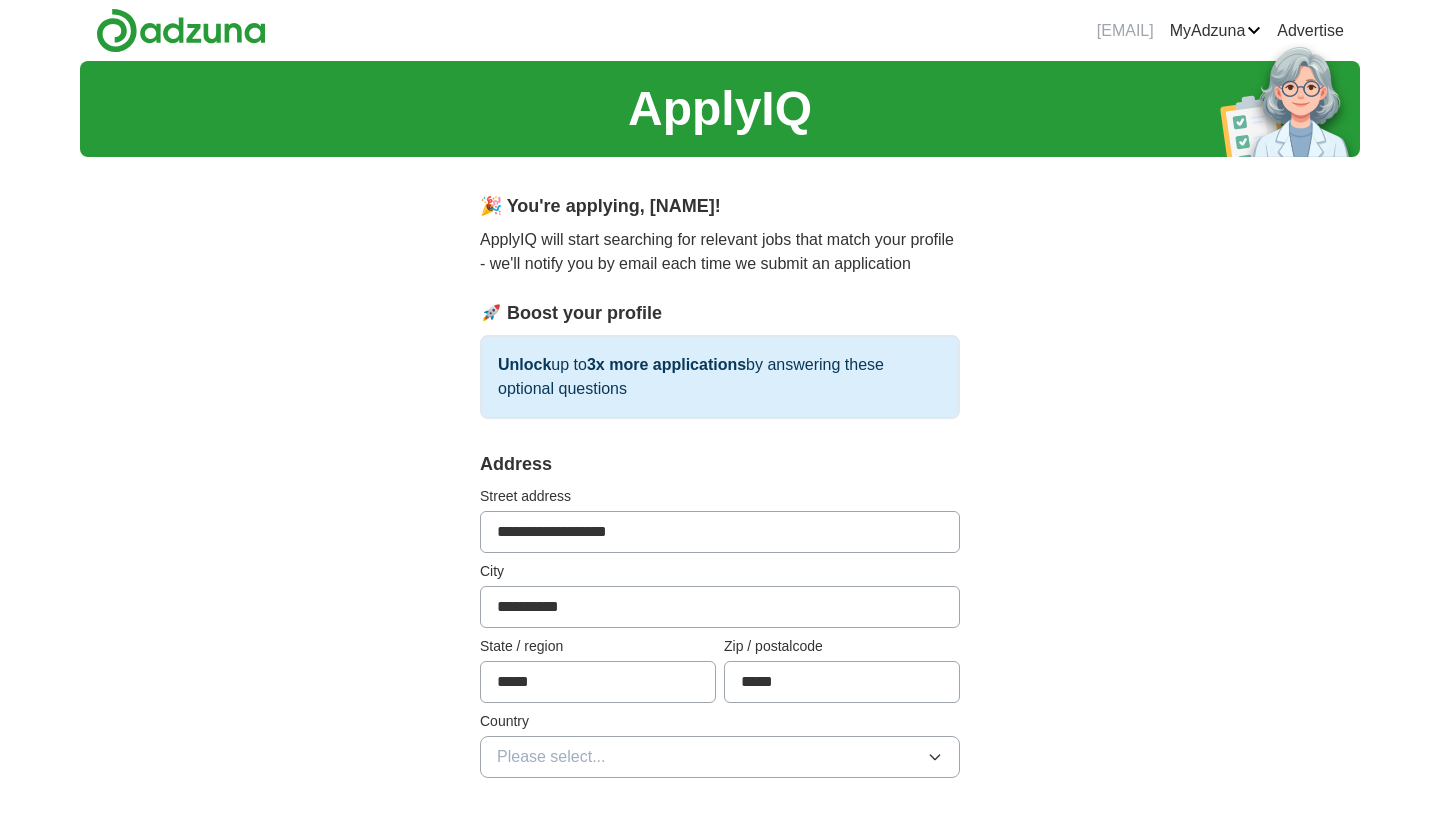type on "*****" 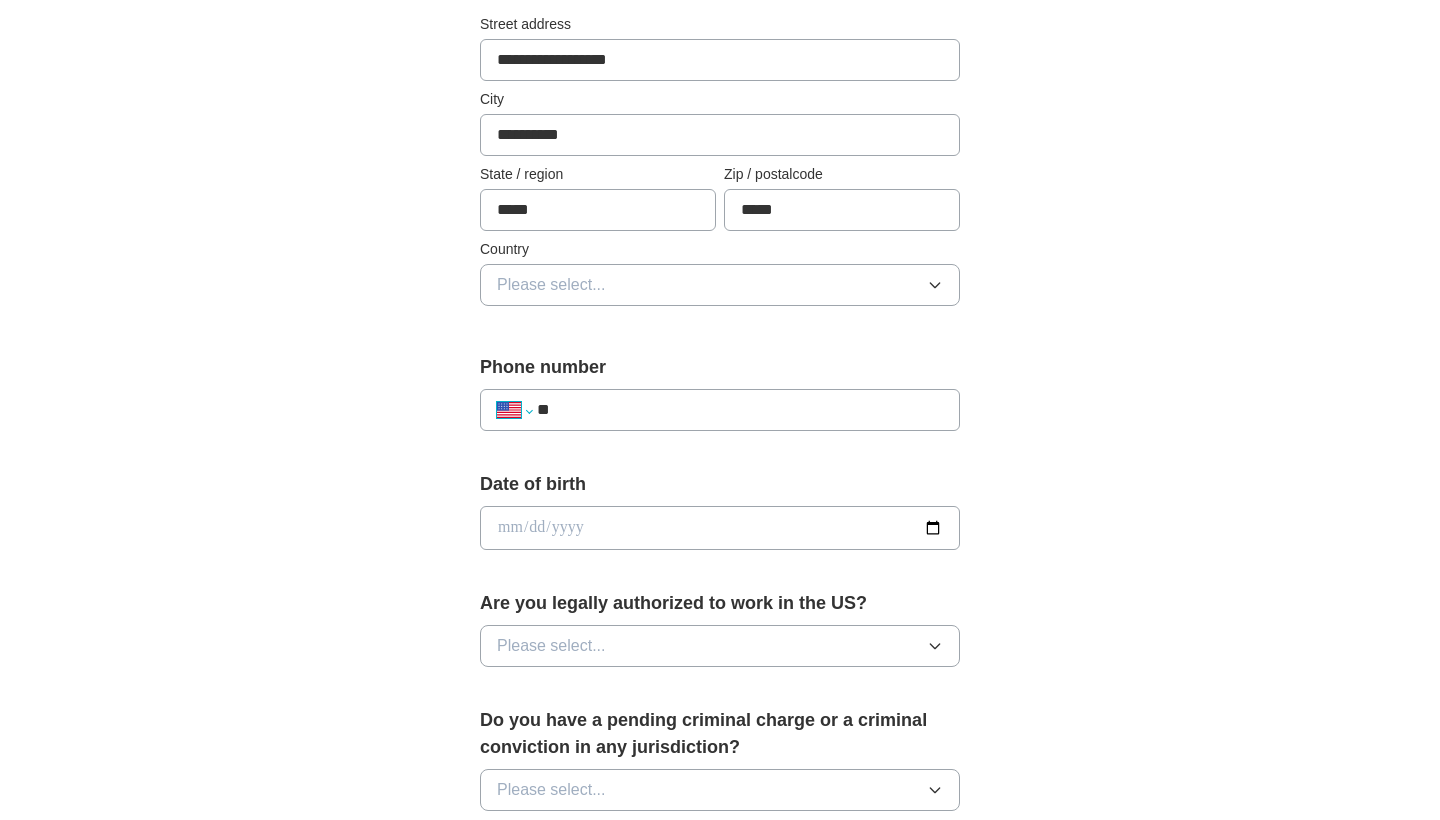 select on "**" 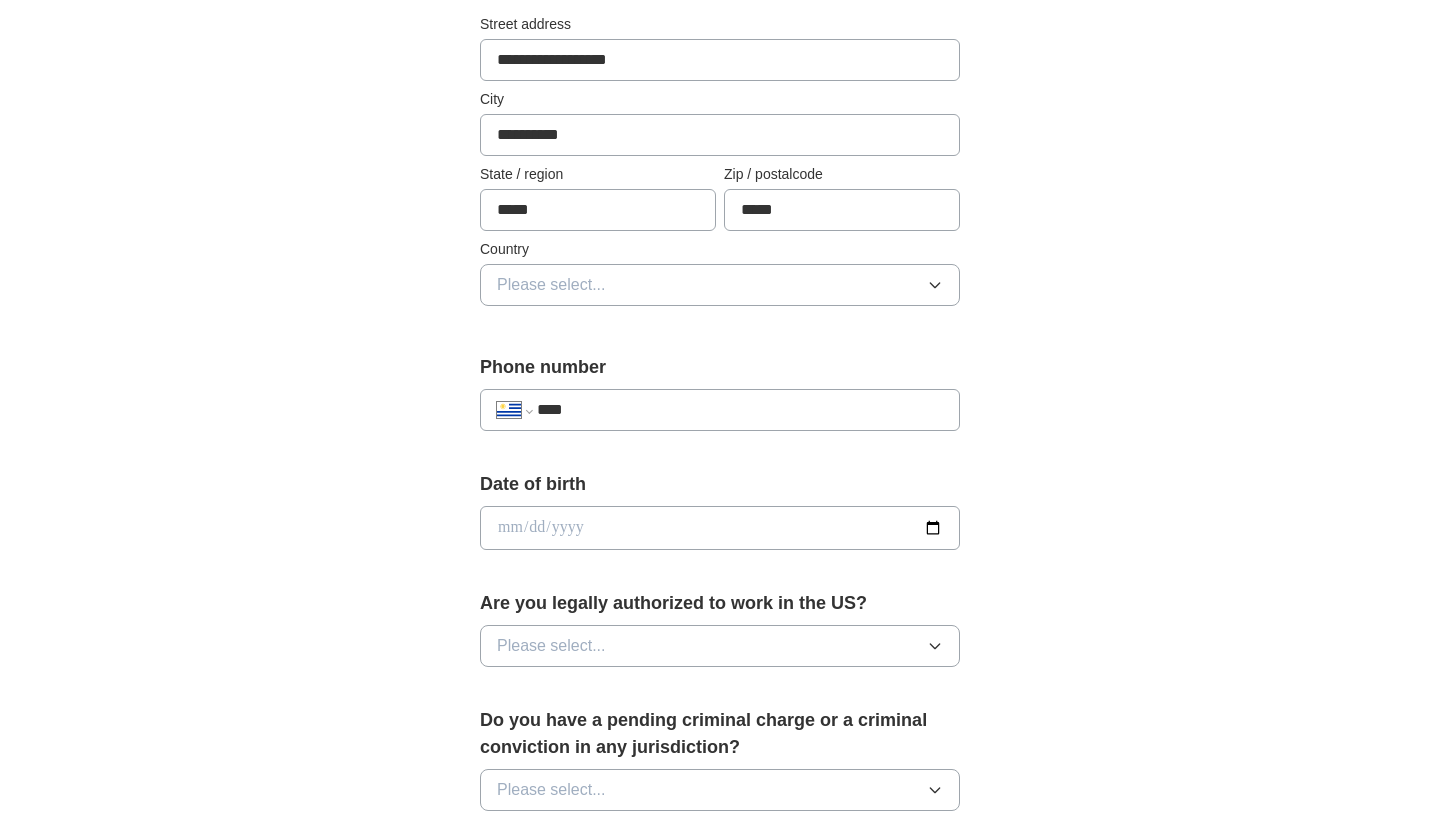click on "Please select..." at bounding box center (720, 285) 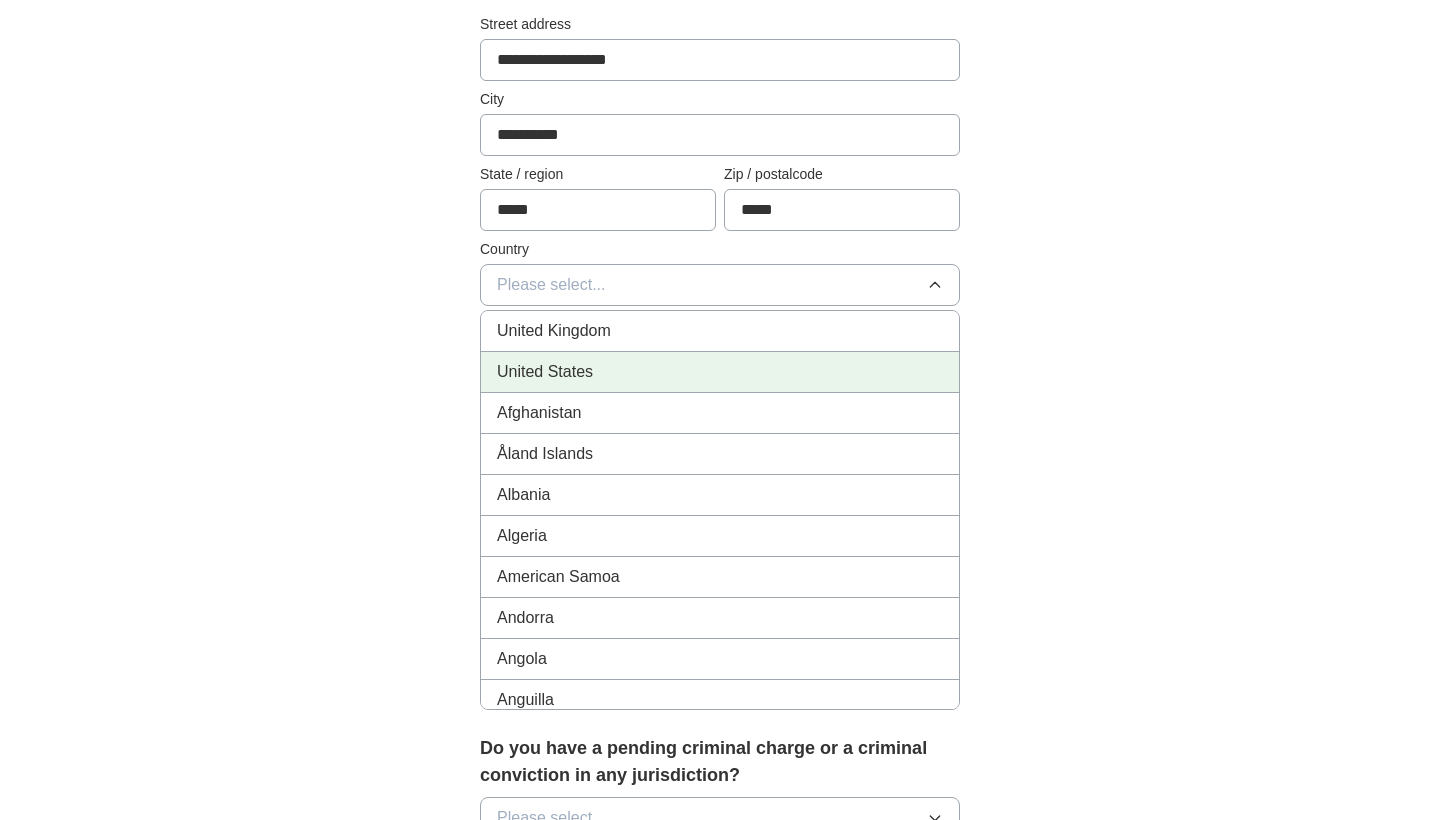 click on "United States" at bounding box center (545, 372) 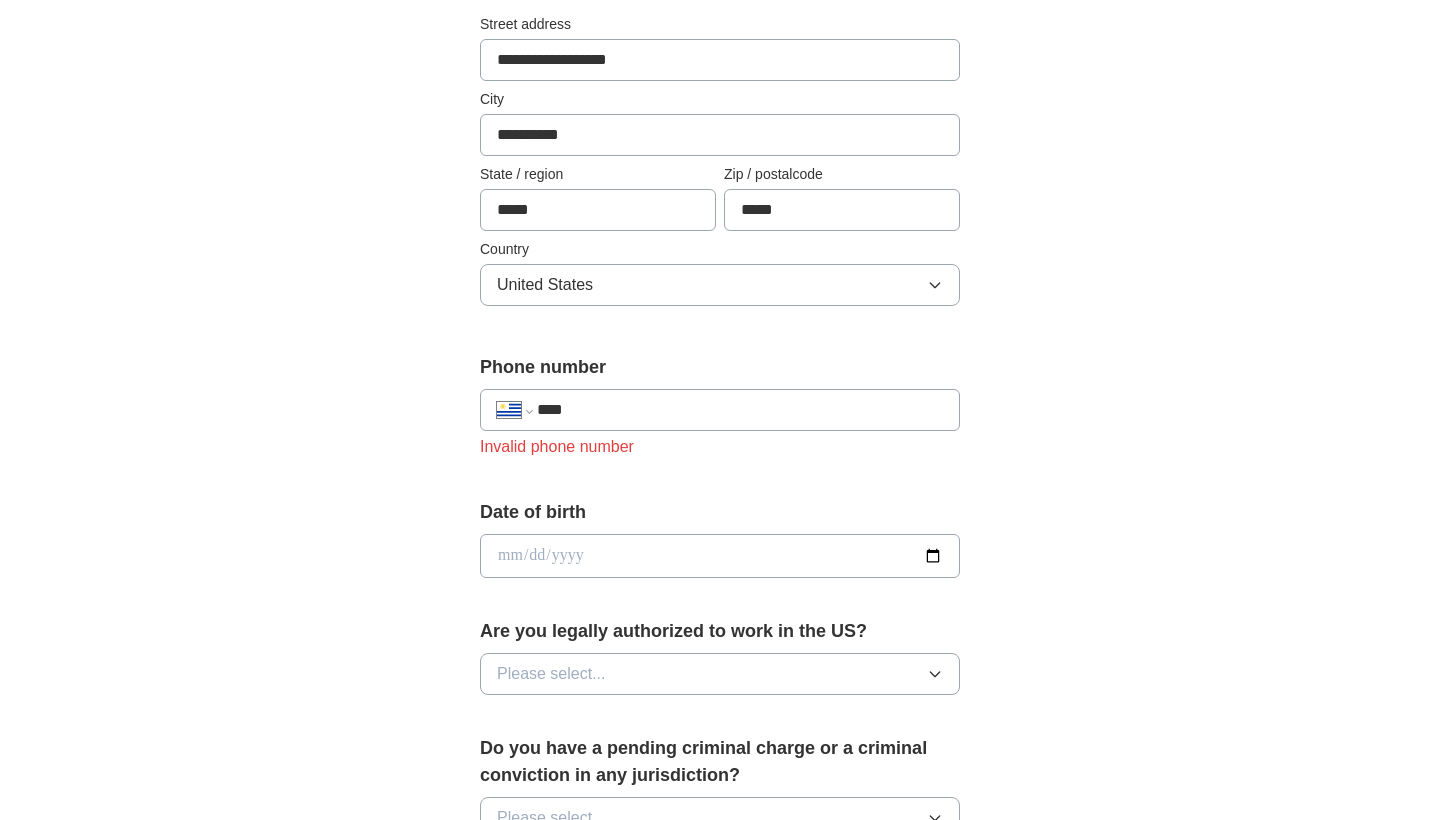 click on "****" at bounding box center (740, 410) 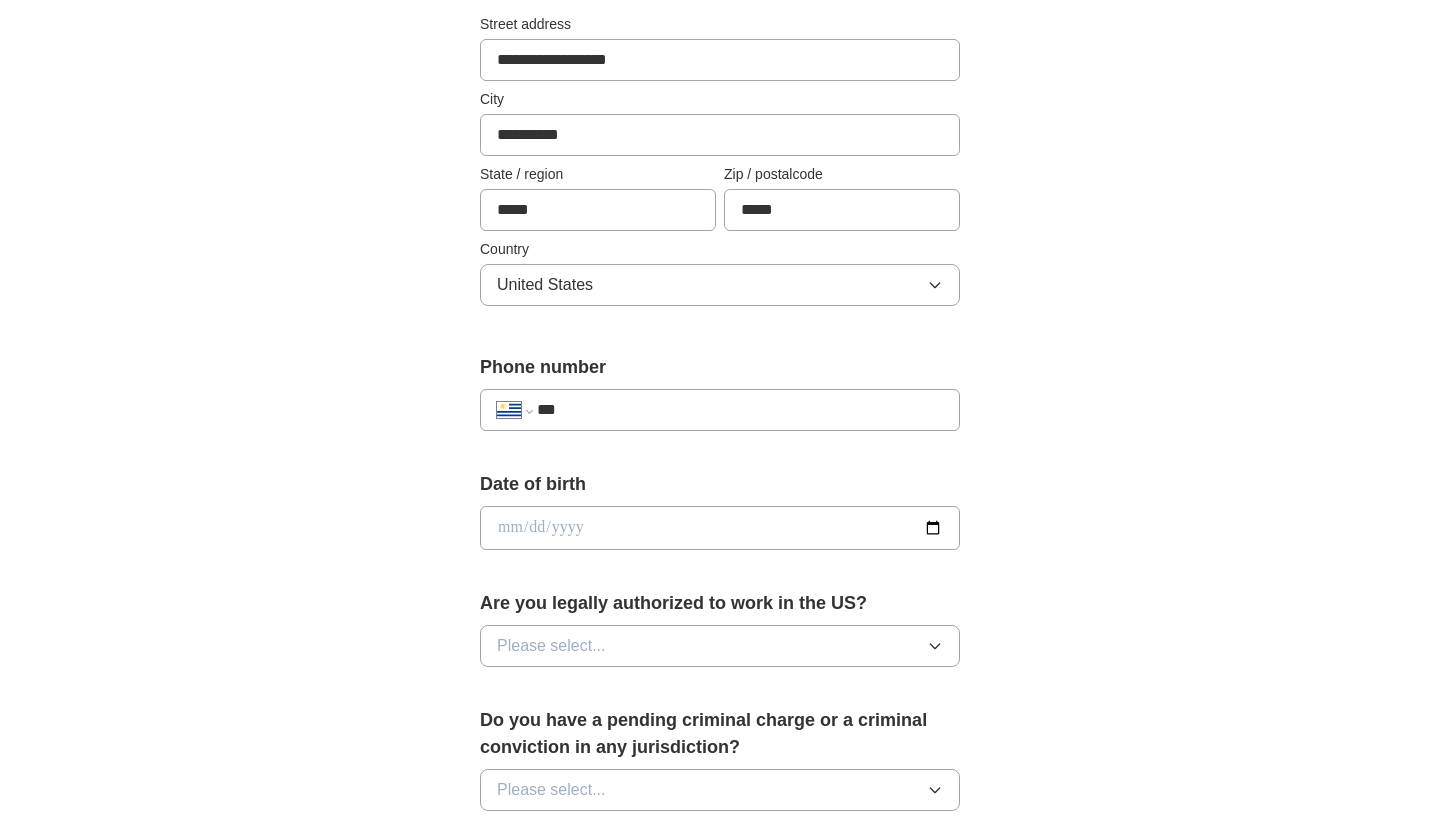 type on "**" 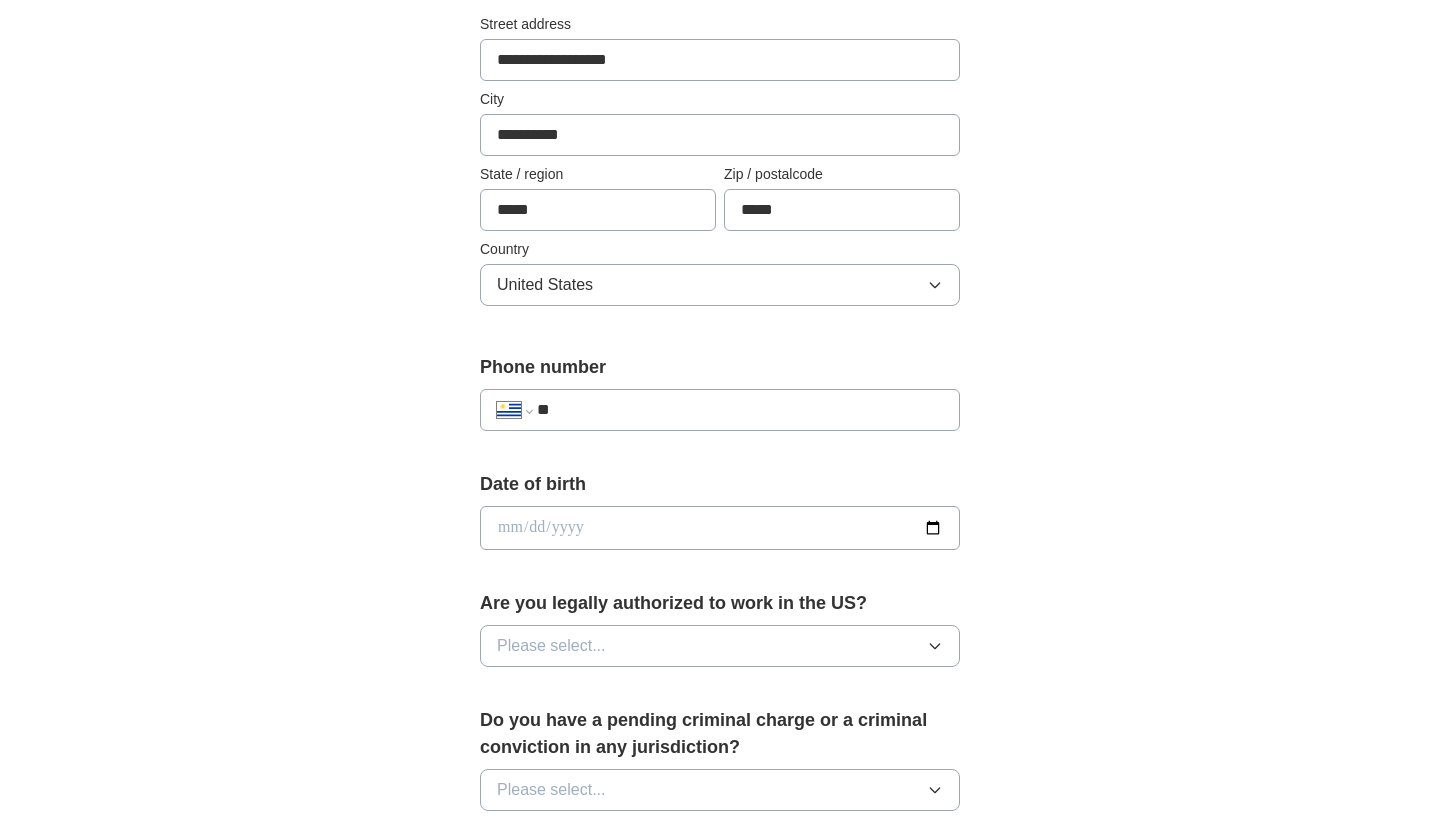select on "**" 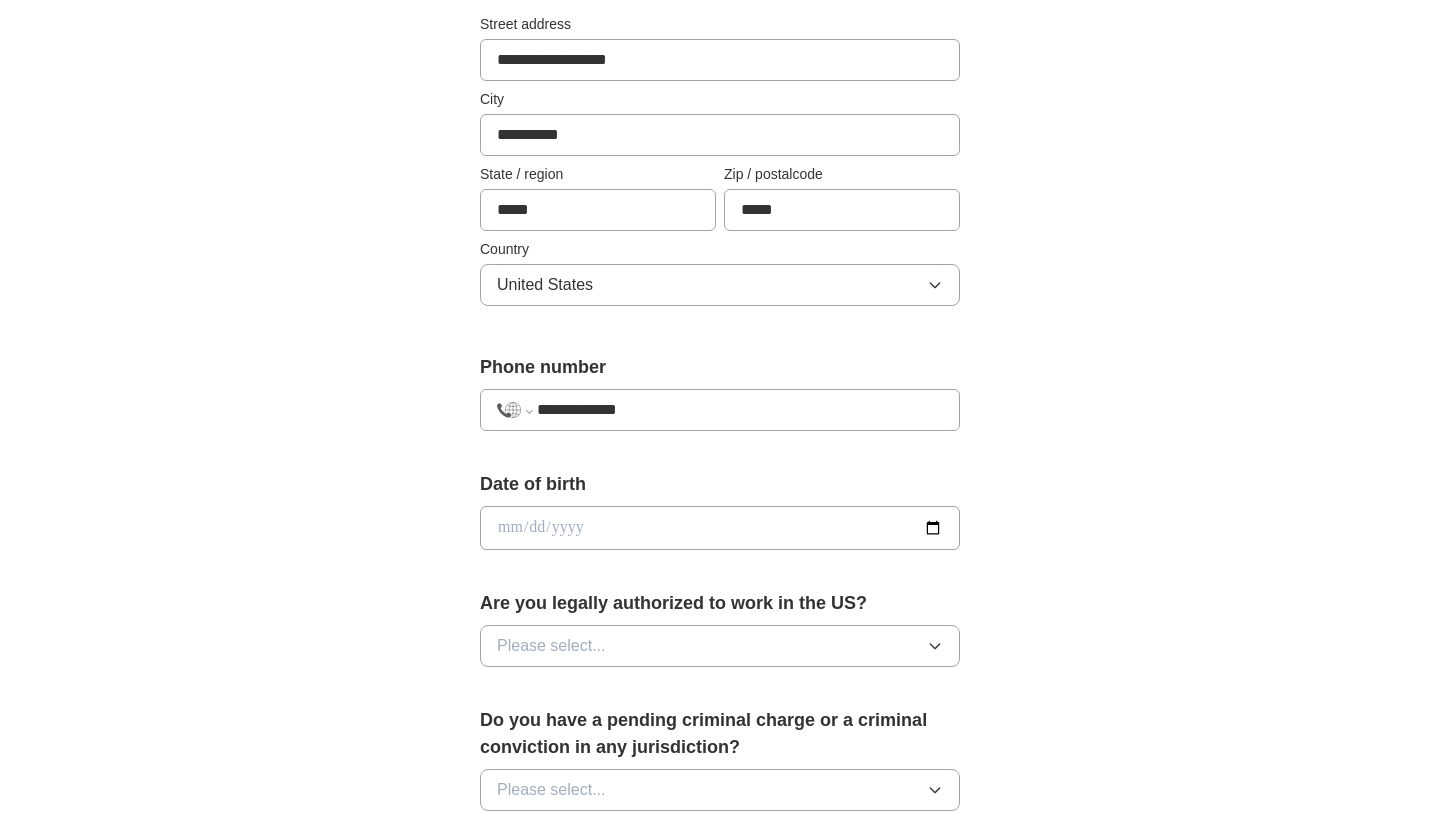 type on "**********" 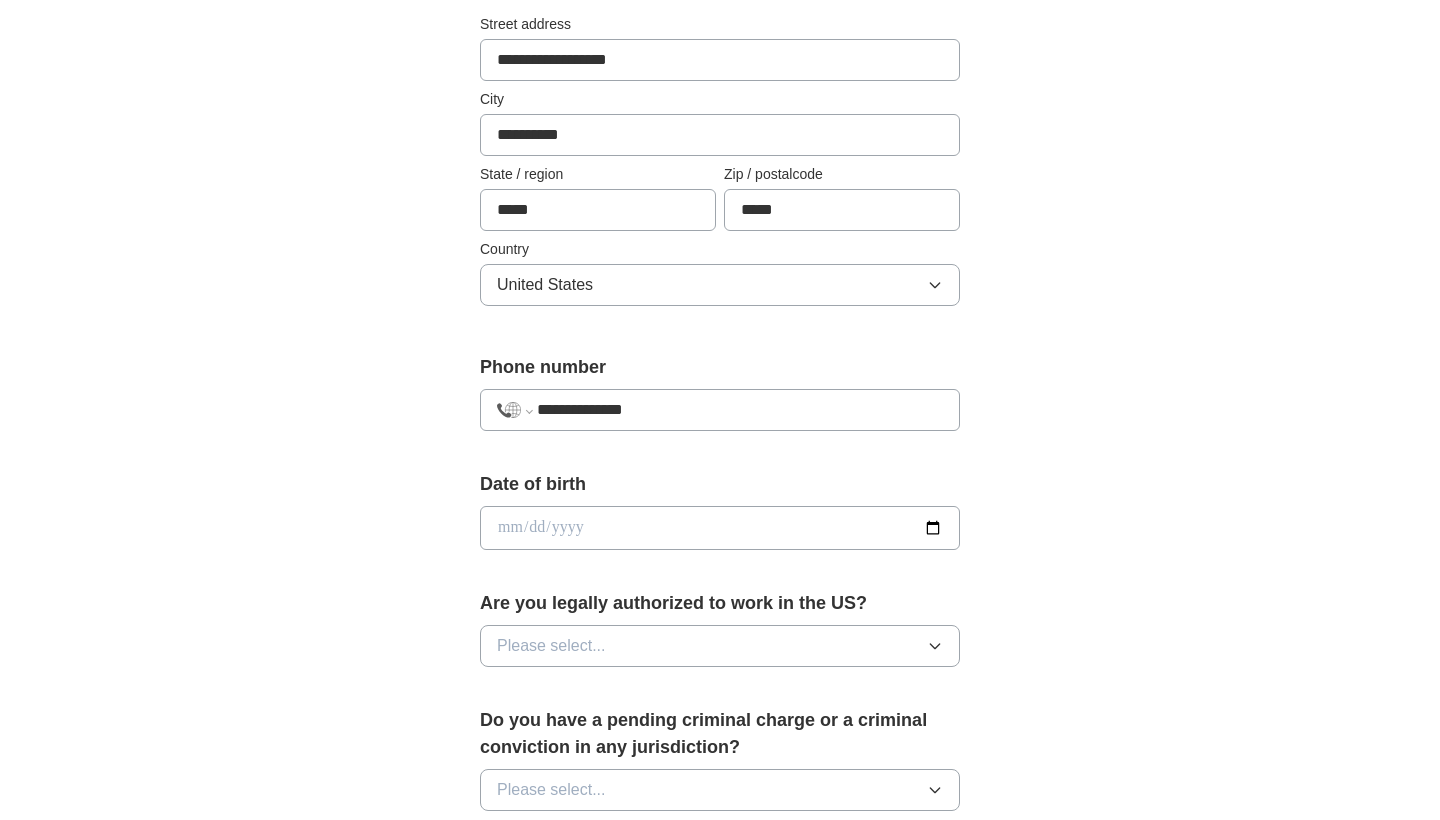 select on "**" 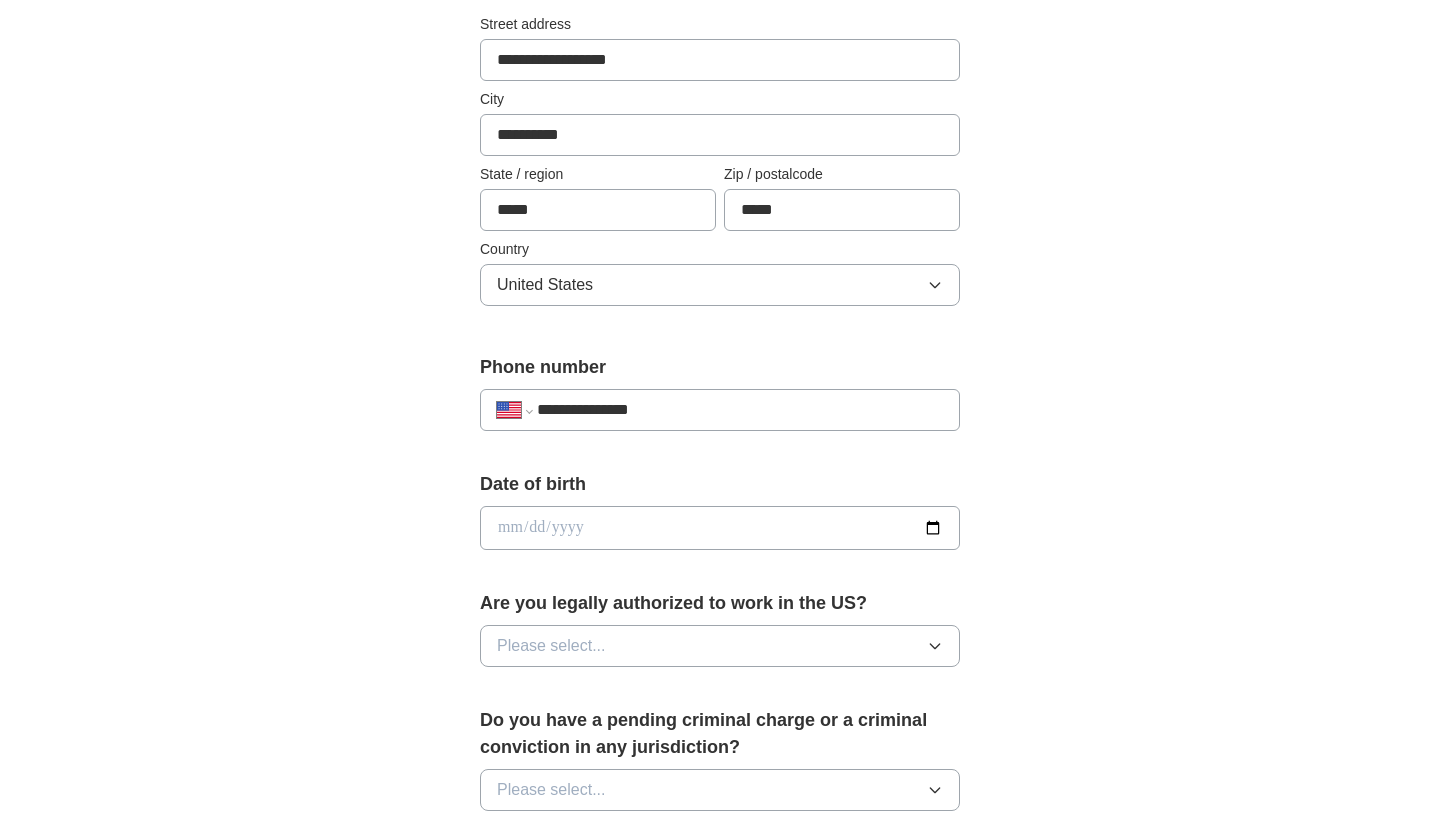 type on "**********" 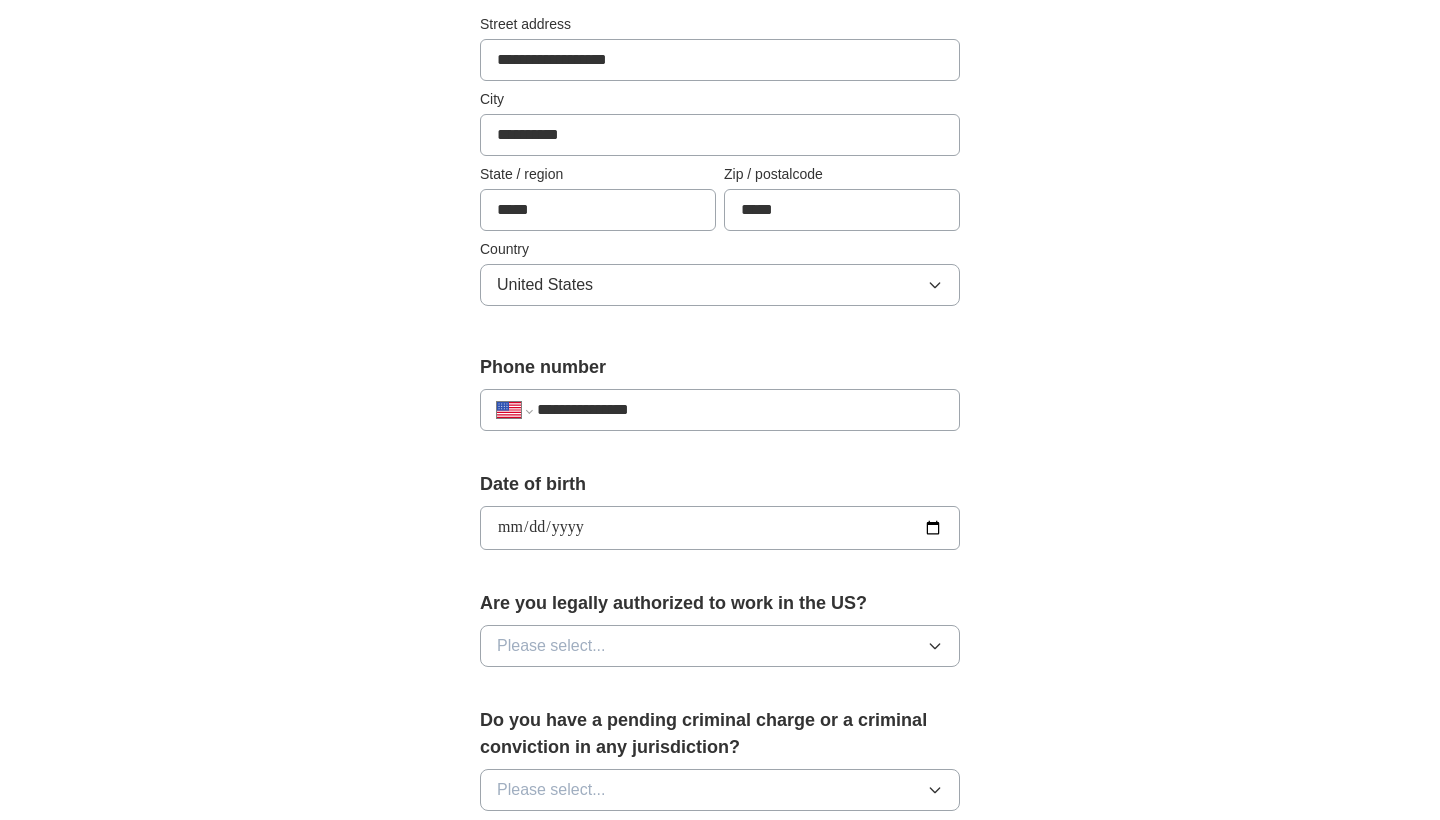 type on "**********" 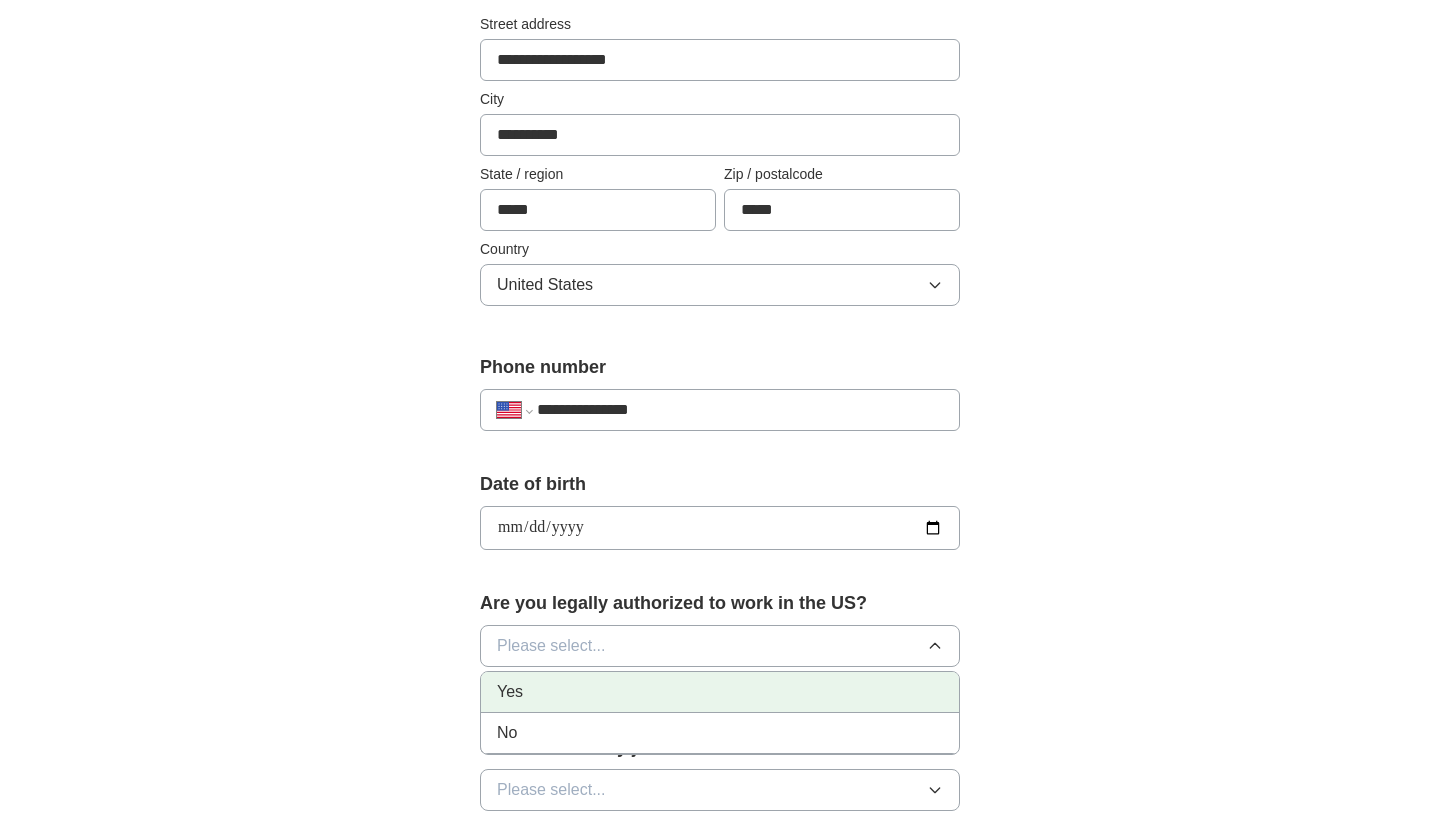 click on "Yes" at bounding box center (720, 692) 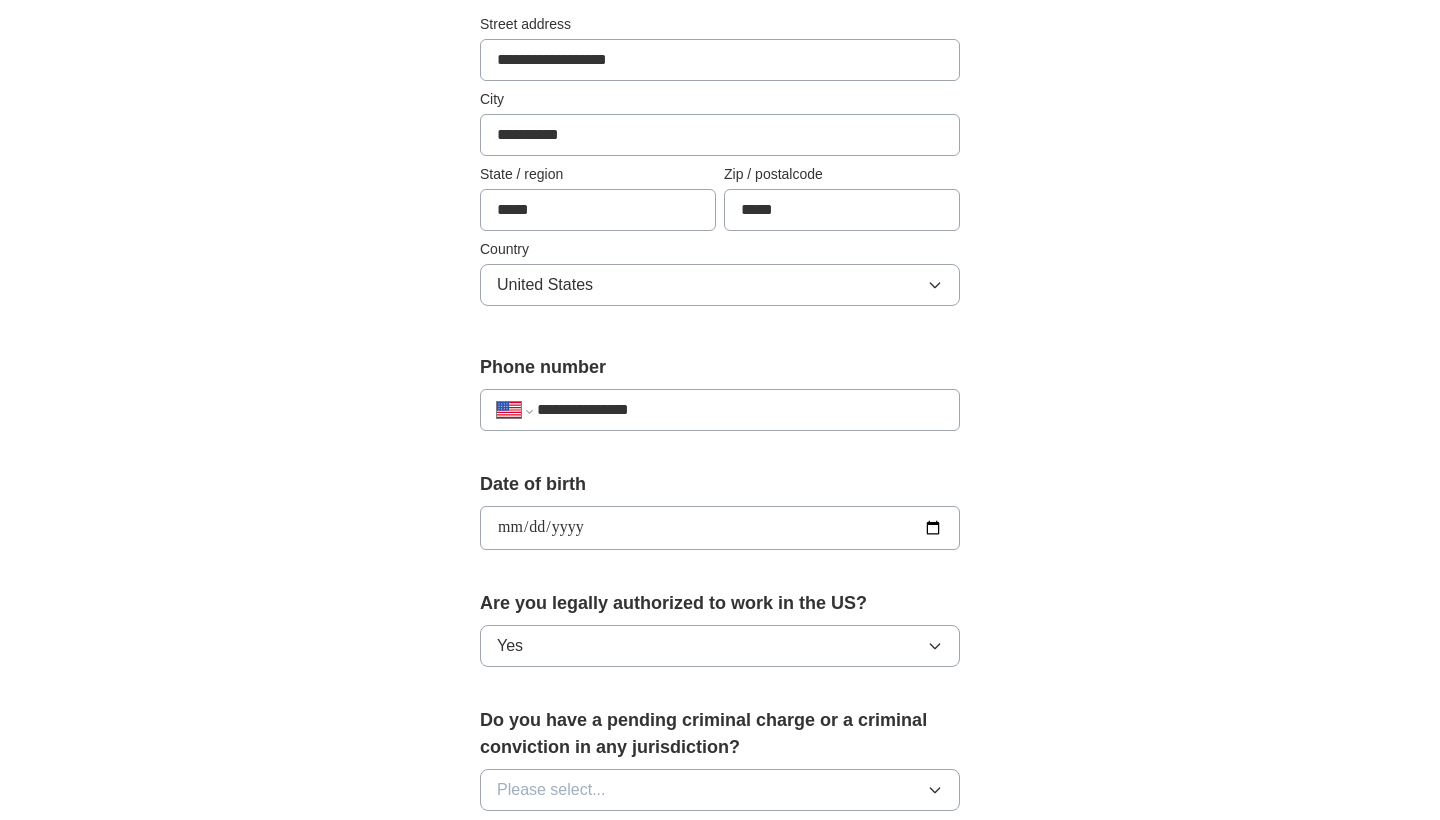 click on "ApplyIQ 🎉 You're applying , [NAME] ! ApplyIQ will start searching for relevant jobs that match your profile - we'll notify you by email each time we submit an application 🚀 Boost your profile Unlock  up to  3x more applications  by answering these optional questions Address [STREET] City [CITY] State / region [STATE] Zip / postalcode [ZIP] Country United States Phone number [PHONE]" at bounding box center (720, 484) 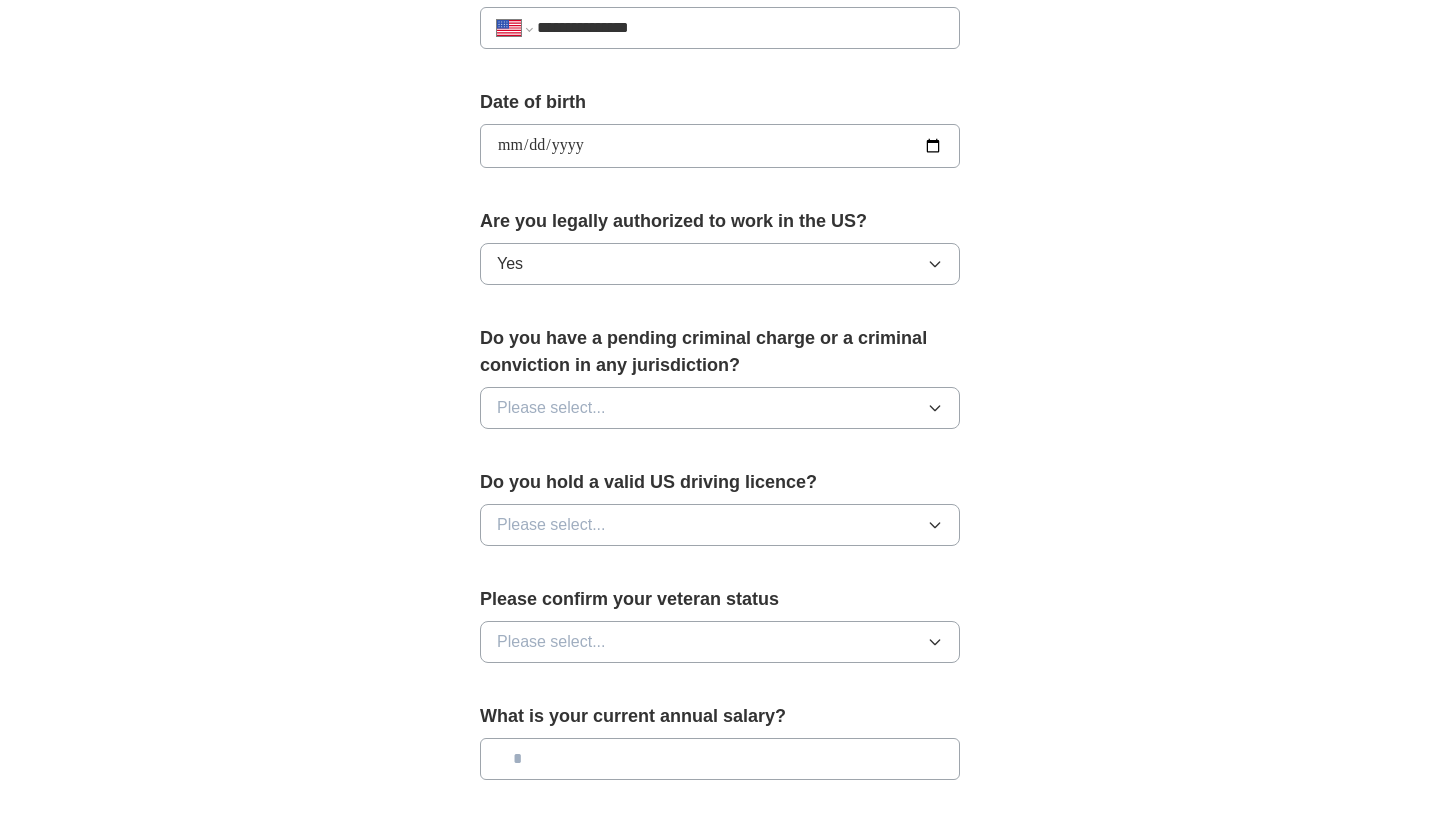 scroll, scrollTop: 878, scrollLeft: 0, axis: vertical 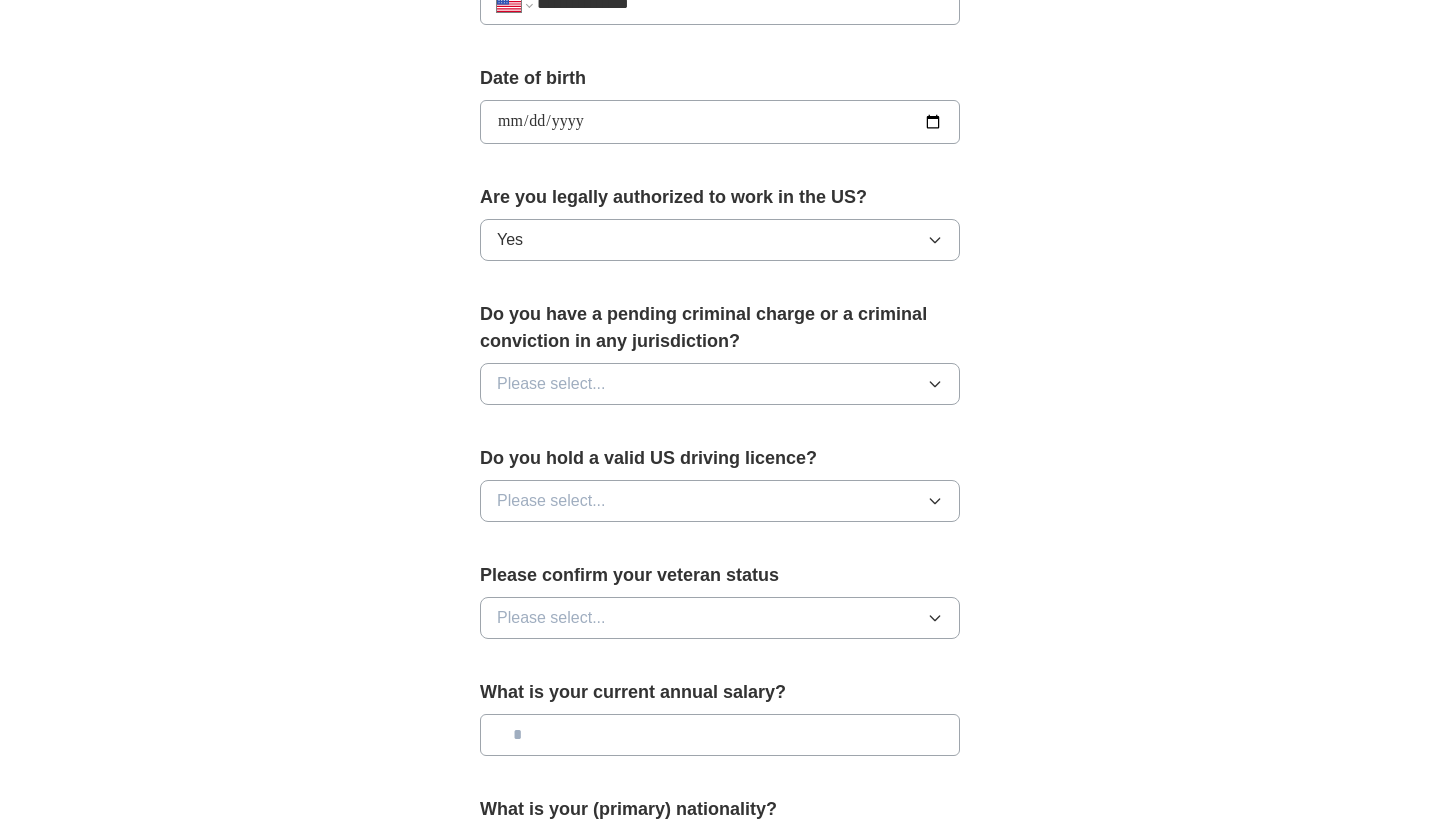 click on "Please select..." at bounding box center (720, 384) 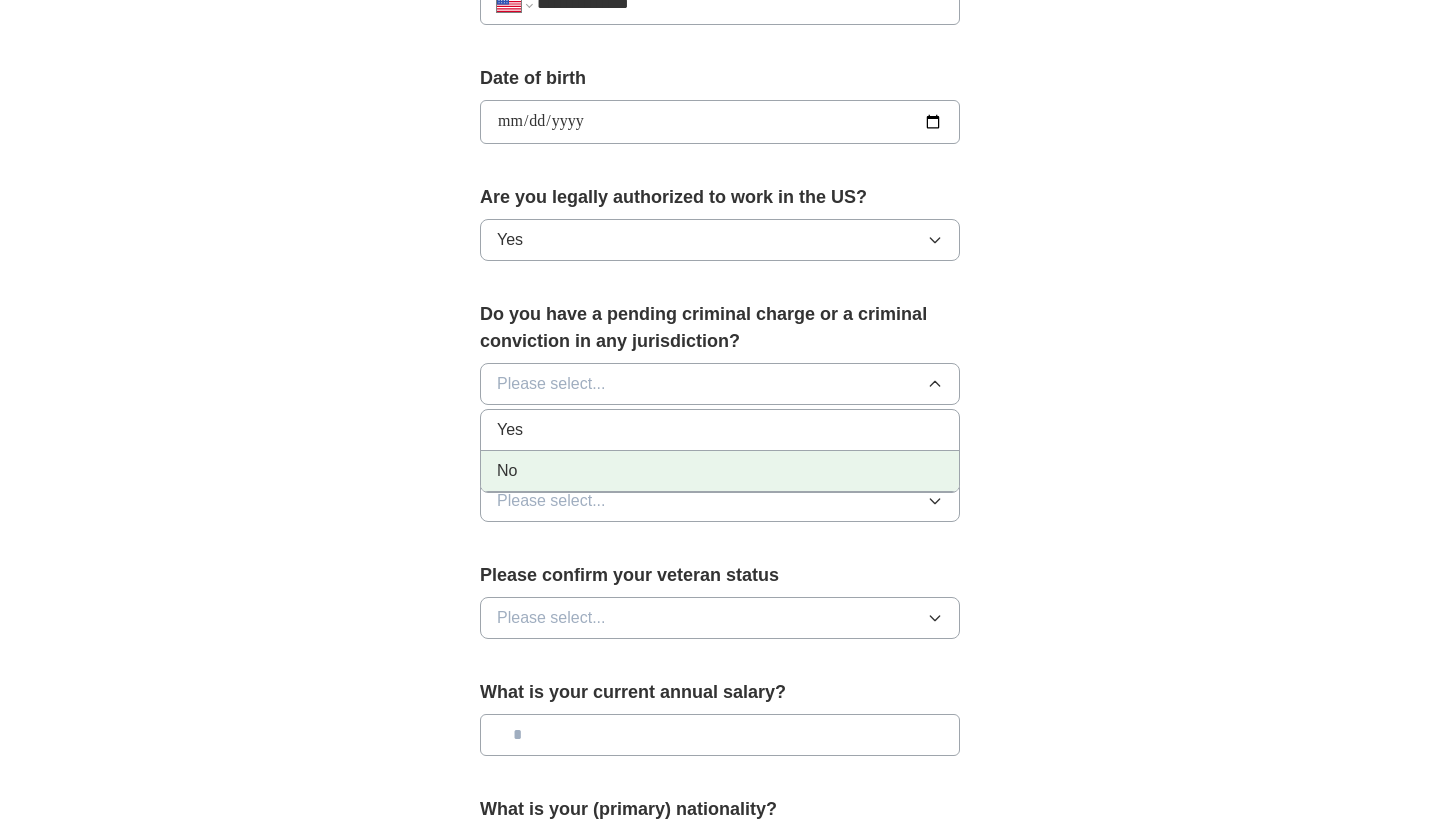 click on "No" at bounding box center [720, 471] 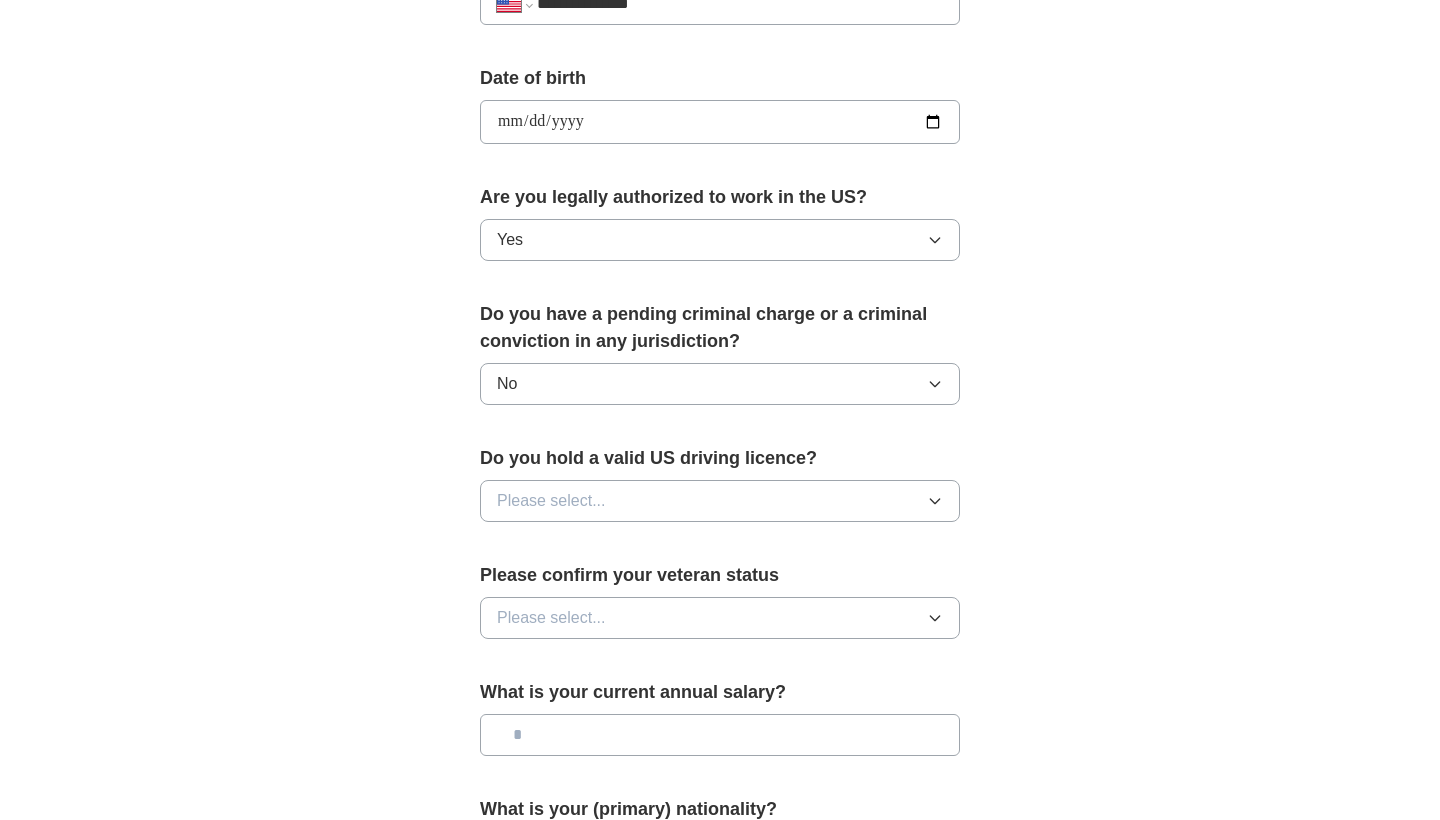 click on "Please select..." at bounding box center (551, 501) 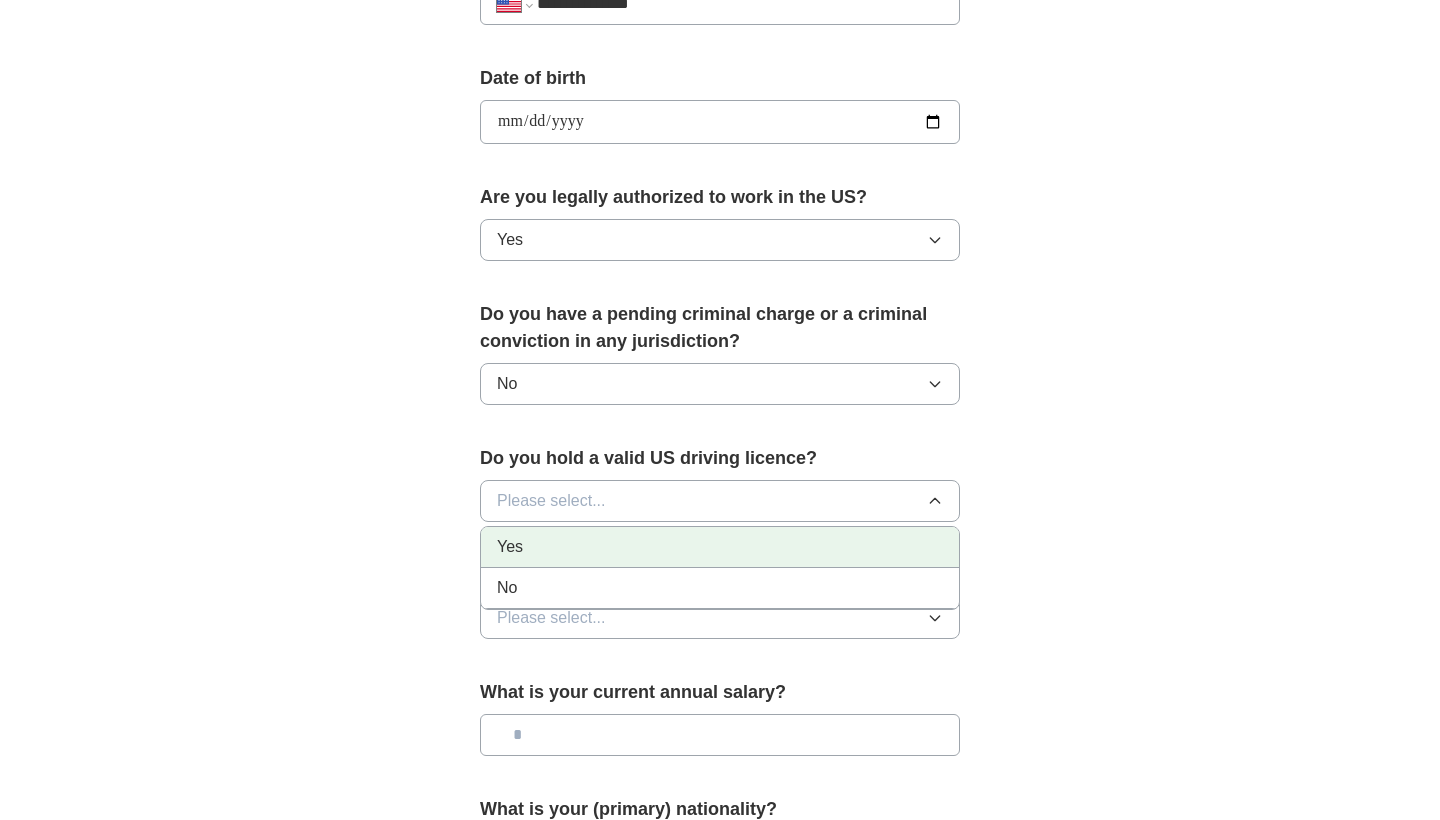 click on "Yes" at bounding box center (720, 547) 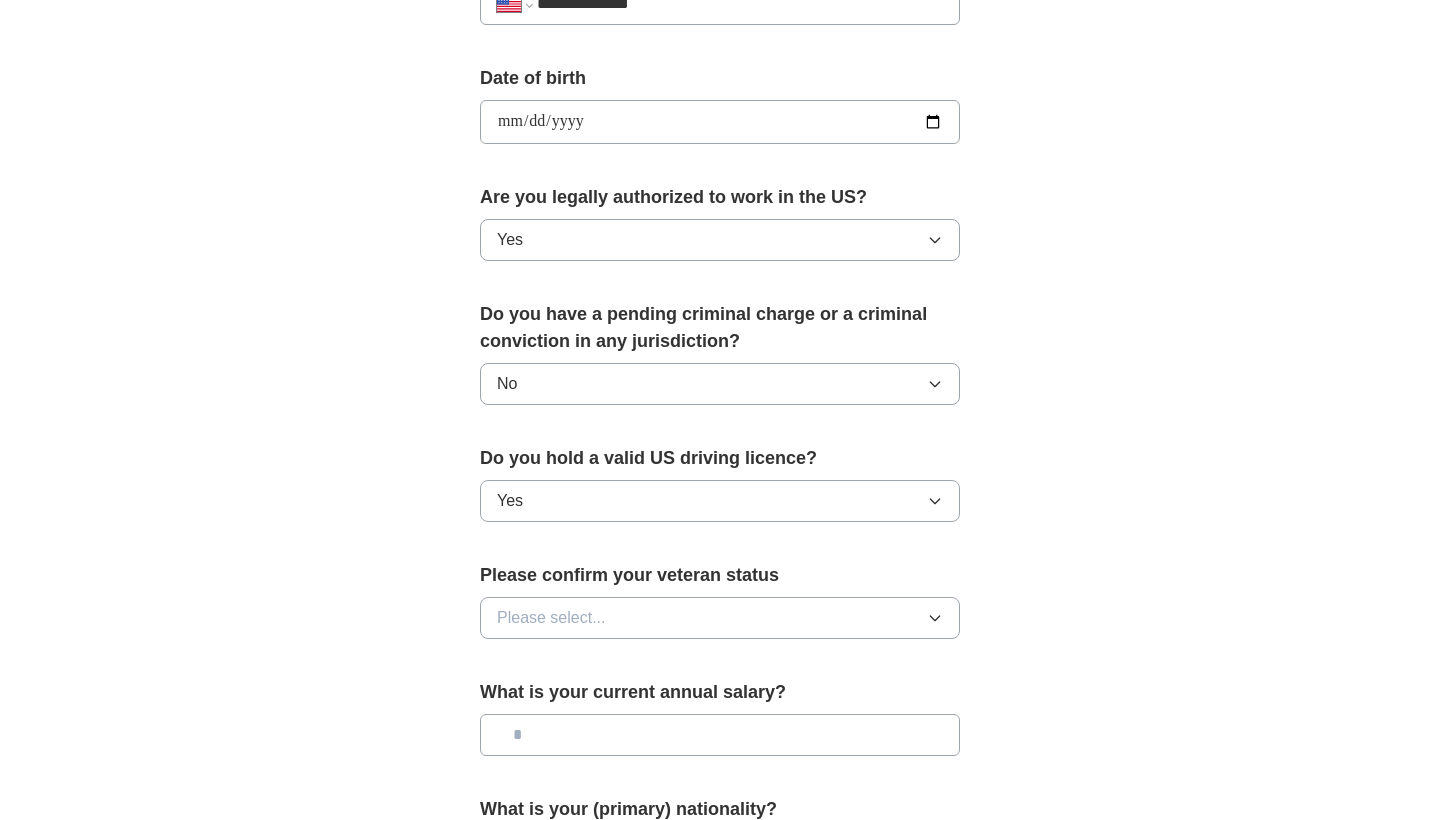 click on "Please select..." at bounding box center (551, 618) 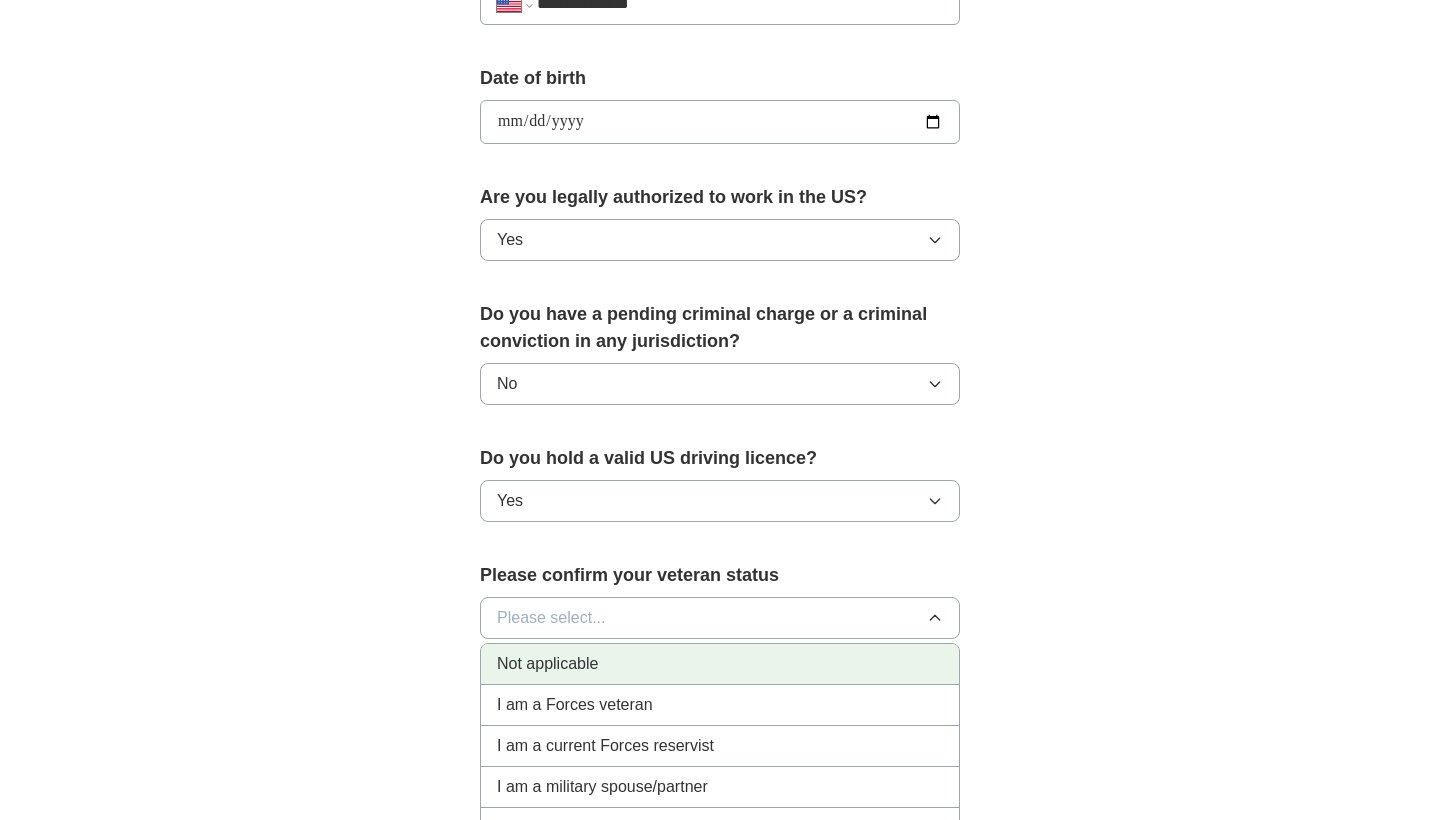 click on "Not applicable" at bounding box center [547, 664] 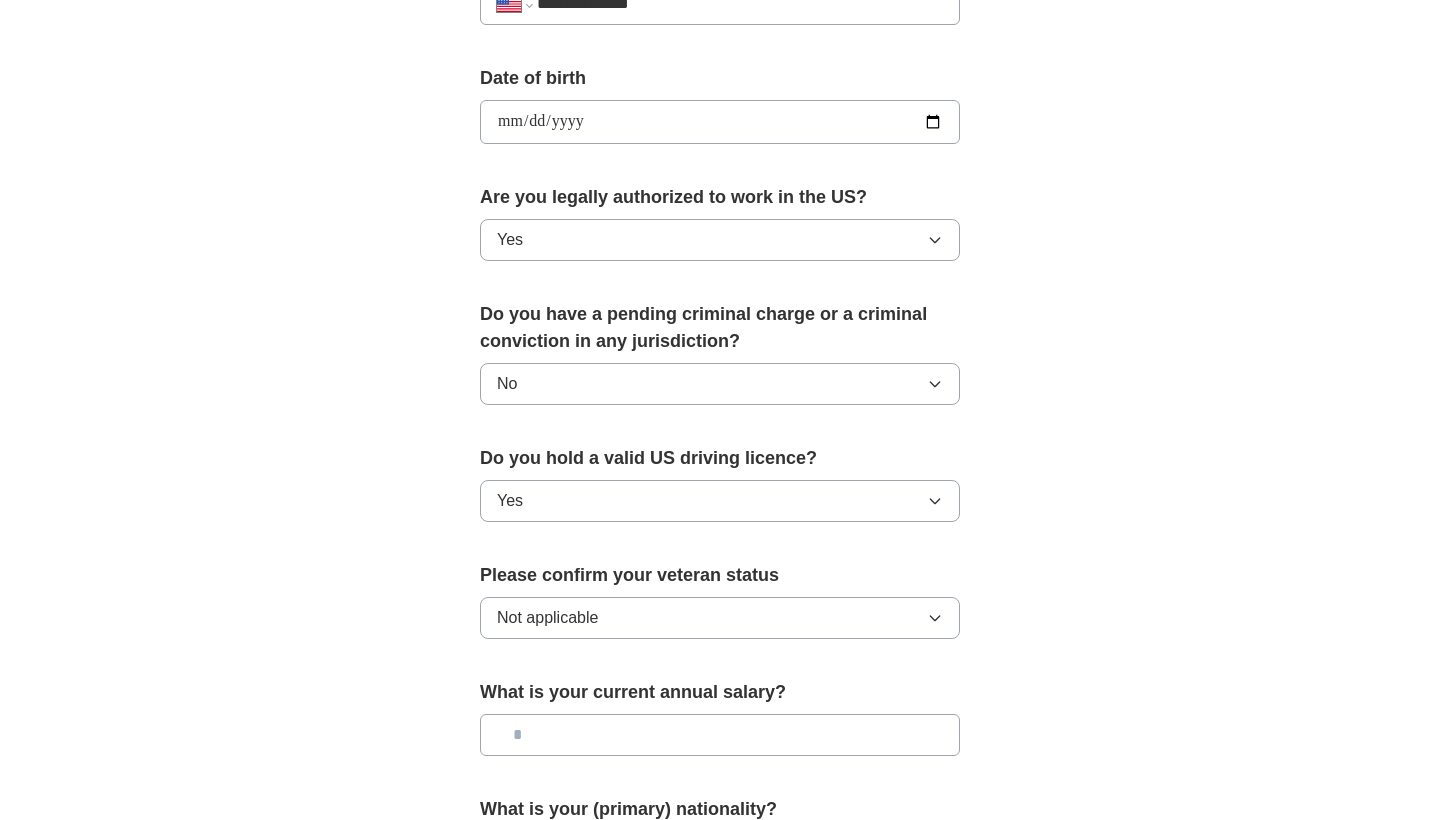 click on "ApplyIQ 🎉 You're applying , [NAME] ! ApplyIQ will start searching for relevant jobs that match your profile - we'll notify you by email each time we submit an application 🚀 Boost your profile Unlock  up to  3x more applications  by answering these optional questions Address [STREET] City [CITY] State / region [STATE] Zip / postalcode [ZIP] Country United States Phone number [PHONE]" at bounding box center (720, 78) 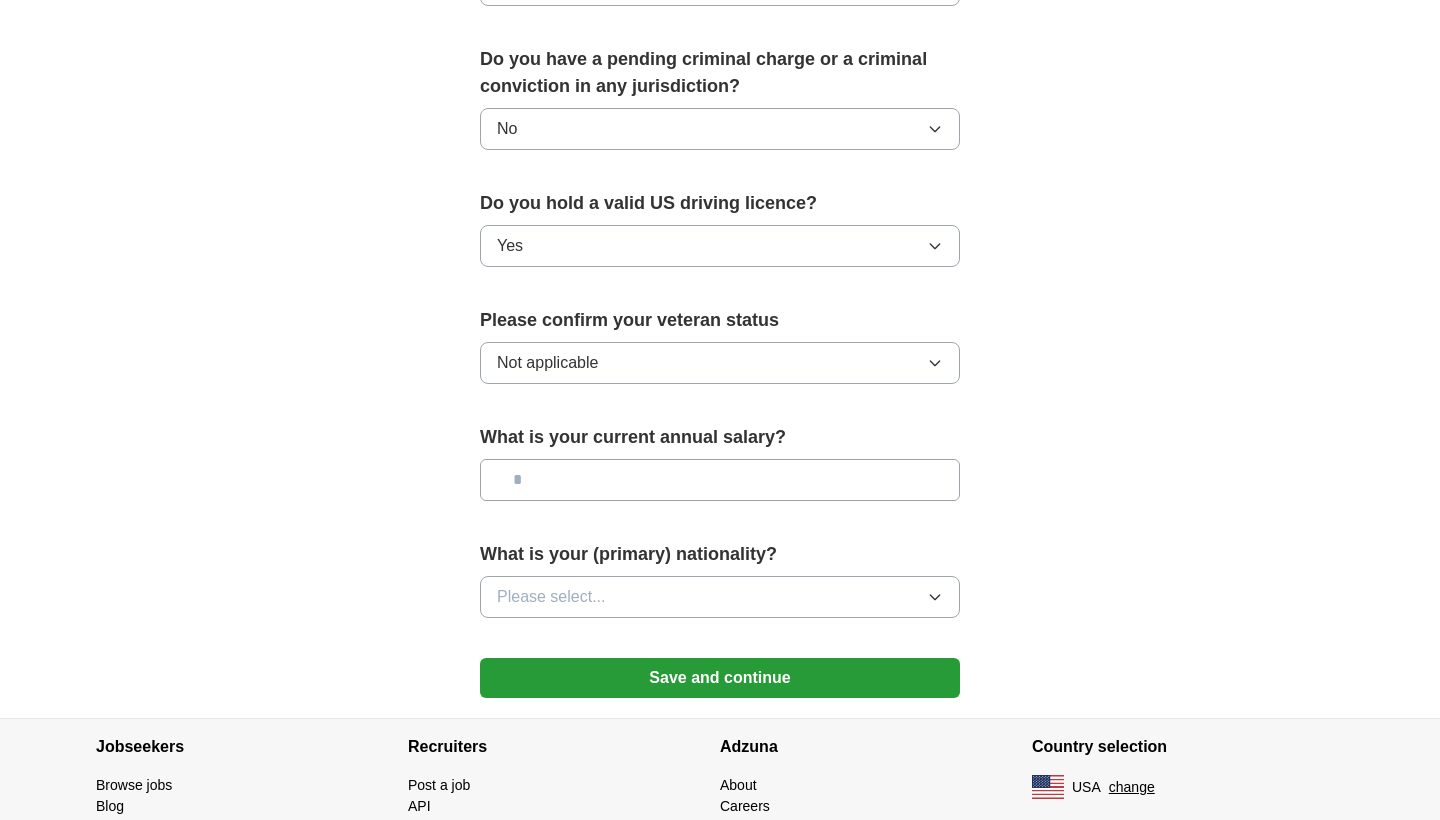 scroll, scrollTop: 1135, scrollLeft: 0, axis: vertical 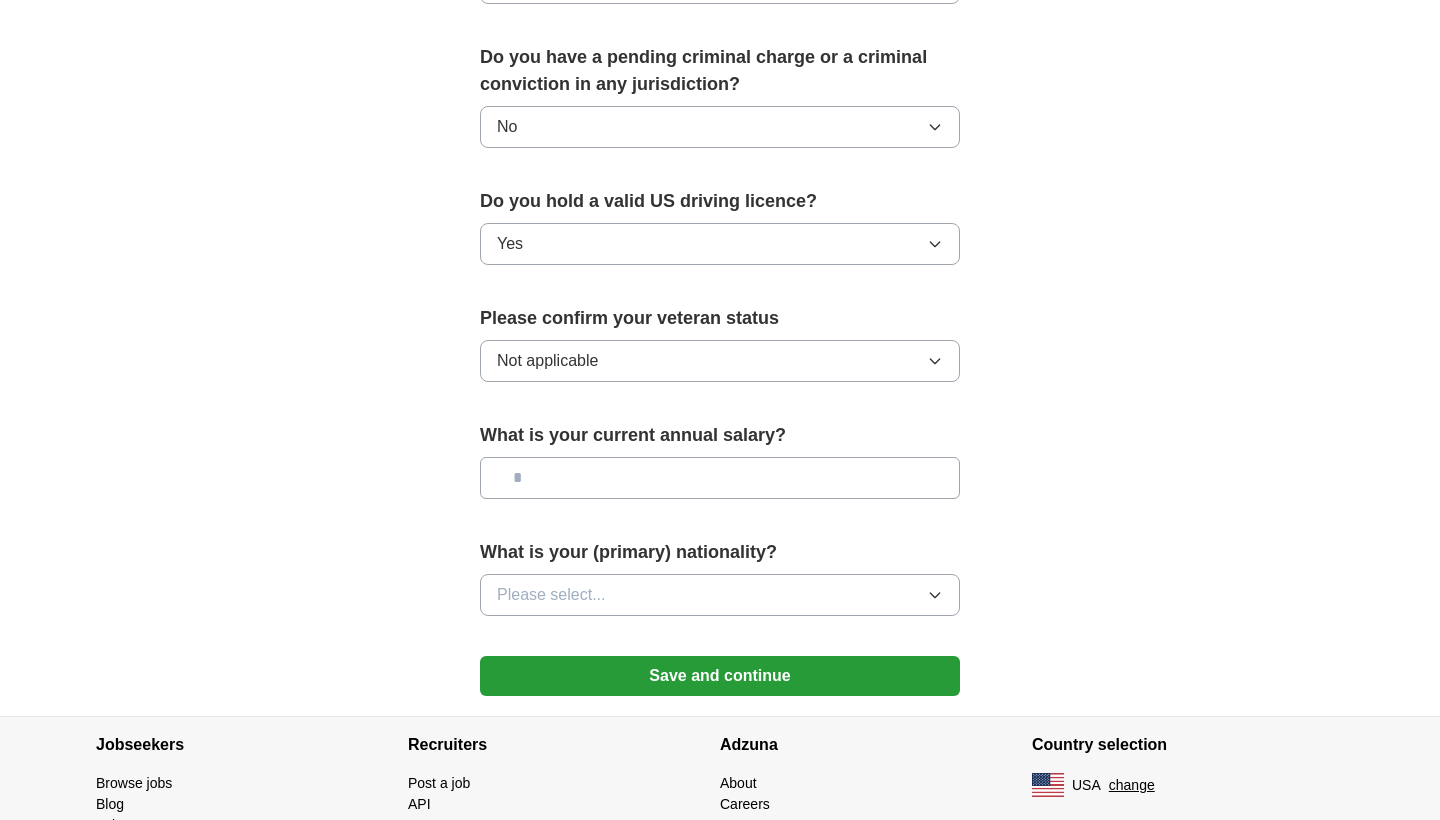 click at bounding box center [720, 478] 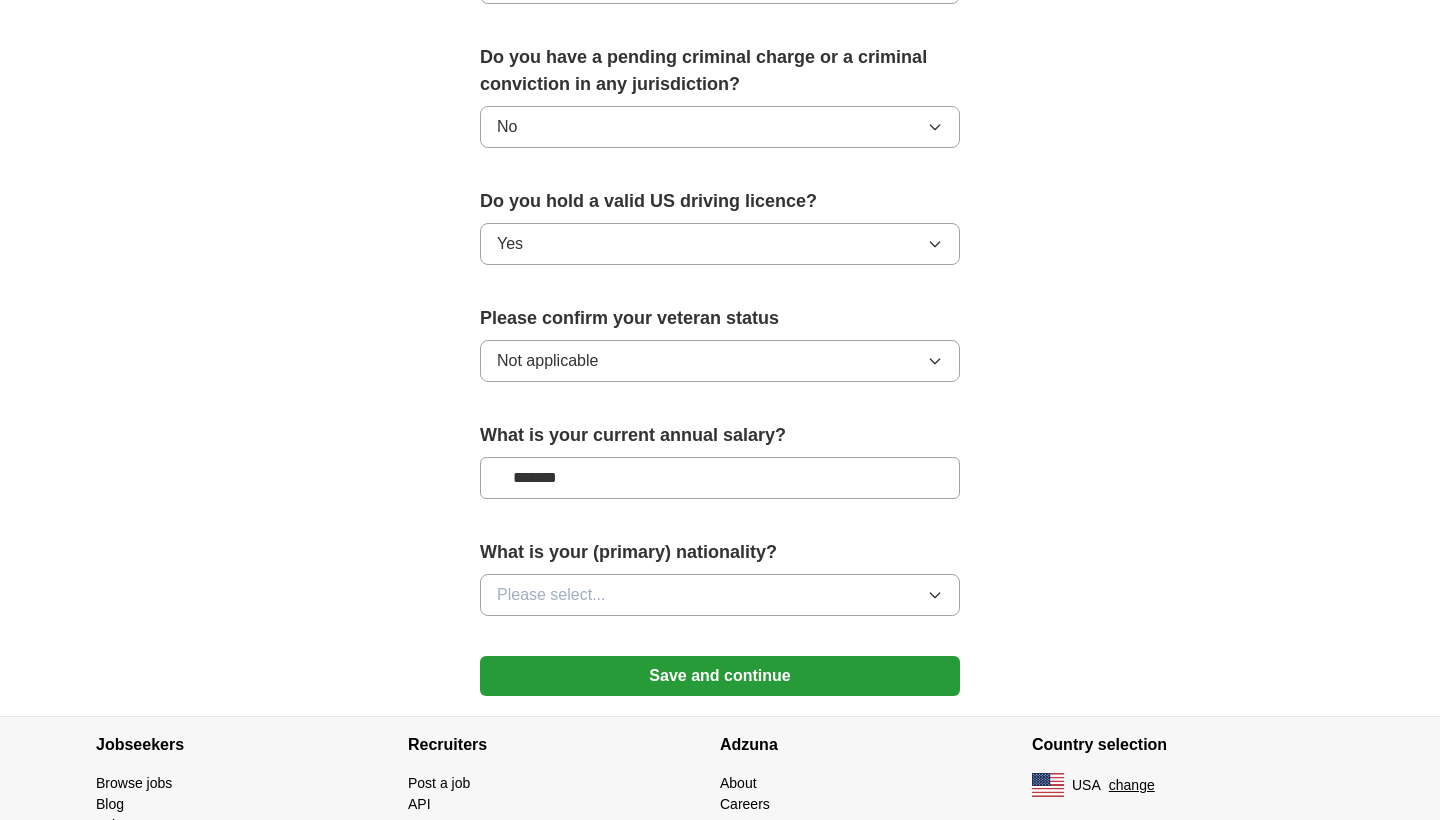 type on "********" 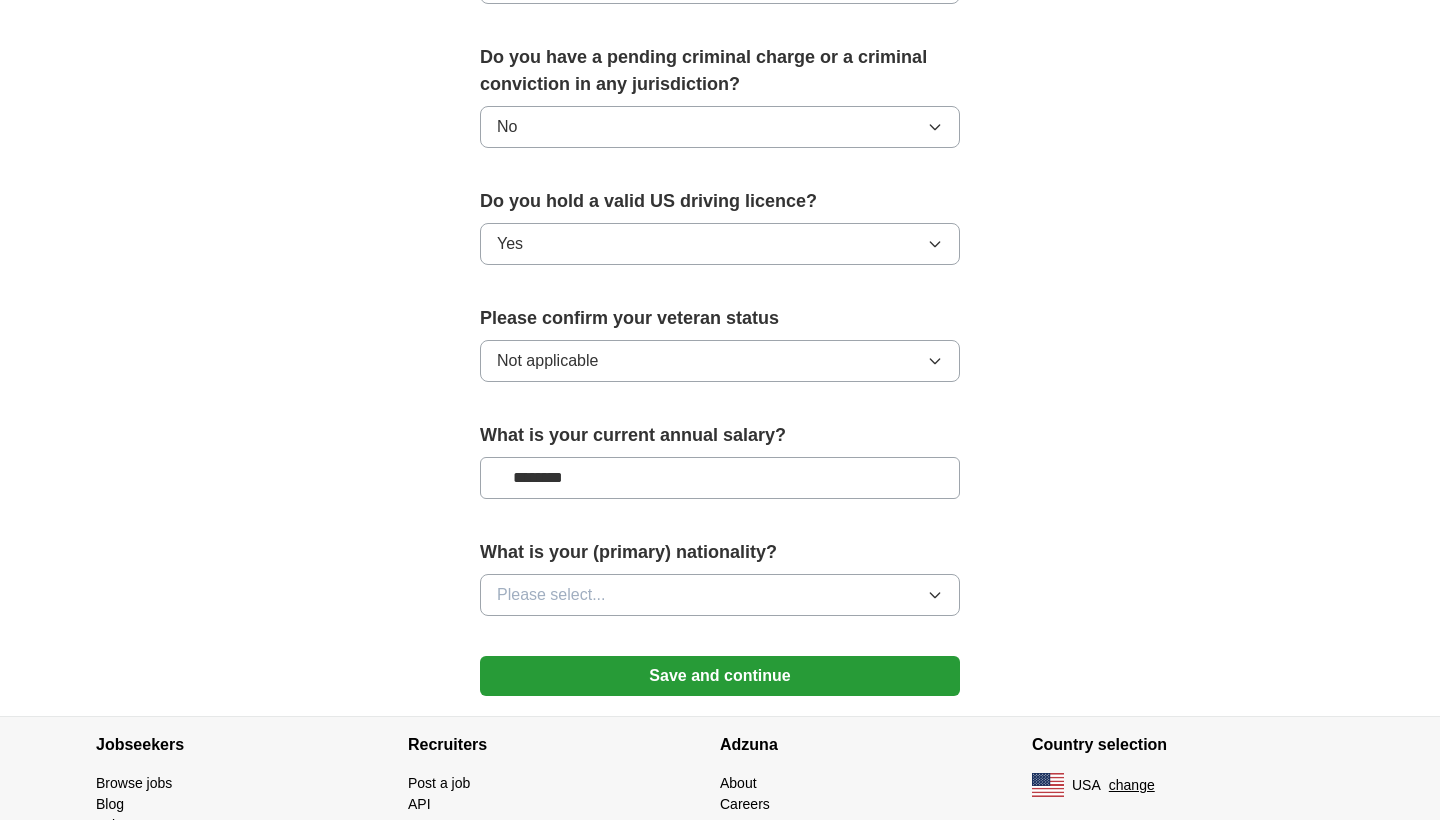 click on "Please select..." at bounding box center (720, 595) 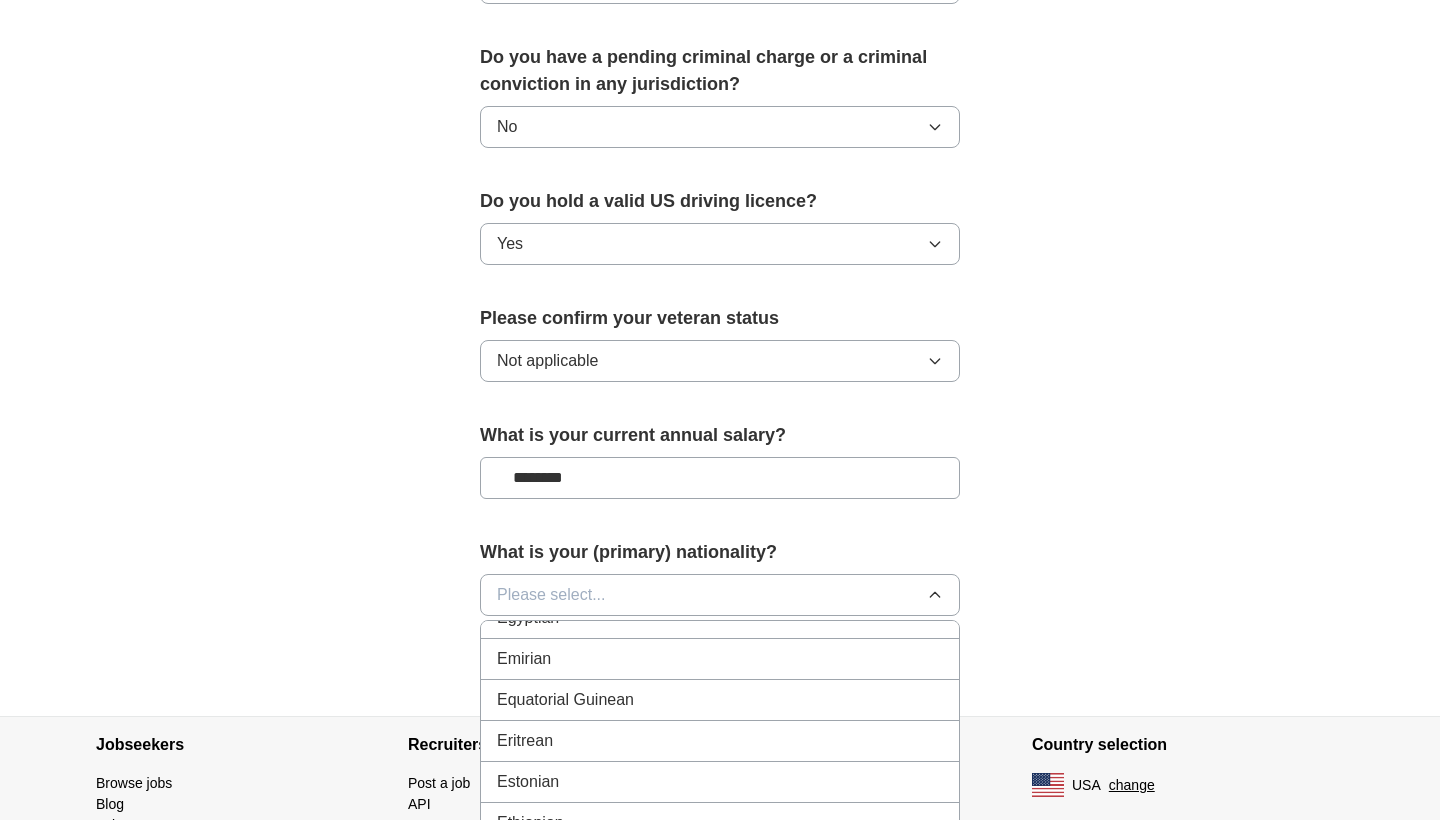 scroll, scrollTop: 3135, scrollLeft: 0, axis: vertical 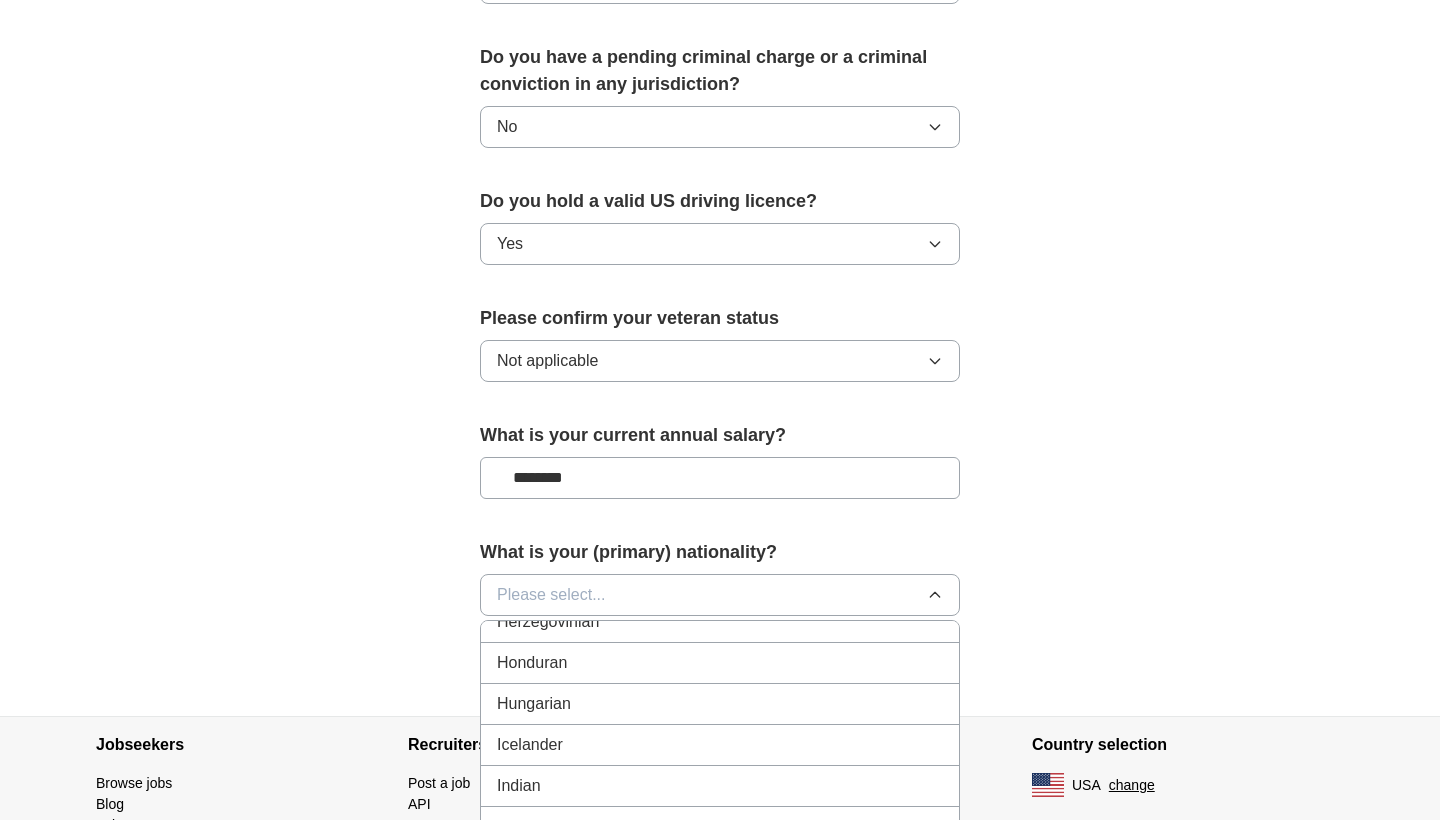 click on "ApplyIQ 🎉 You're applying , [NAME] ! ApplyIQ will start searching for relevant jobs that match your profile - we'll notify you by email each time we submit an application 🚀 Boost your profile Unlock  up to  3x more applications  by answering these optional questions Address [STREET] City [CITY] State / region [STATE] Zip / postalcode [ZIP] Country United States Phone number [PHONE]" at bounding box center (720, -179) 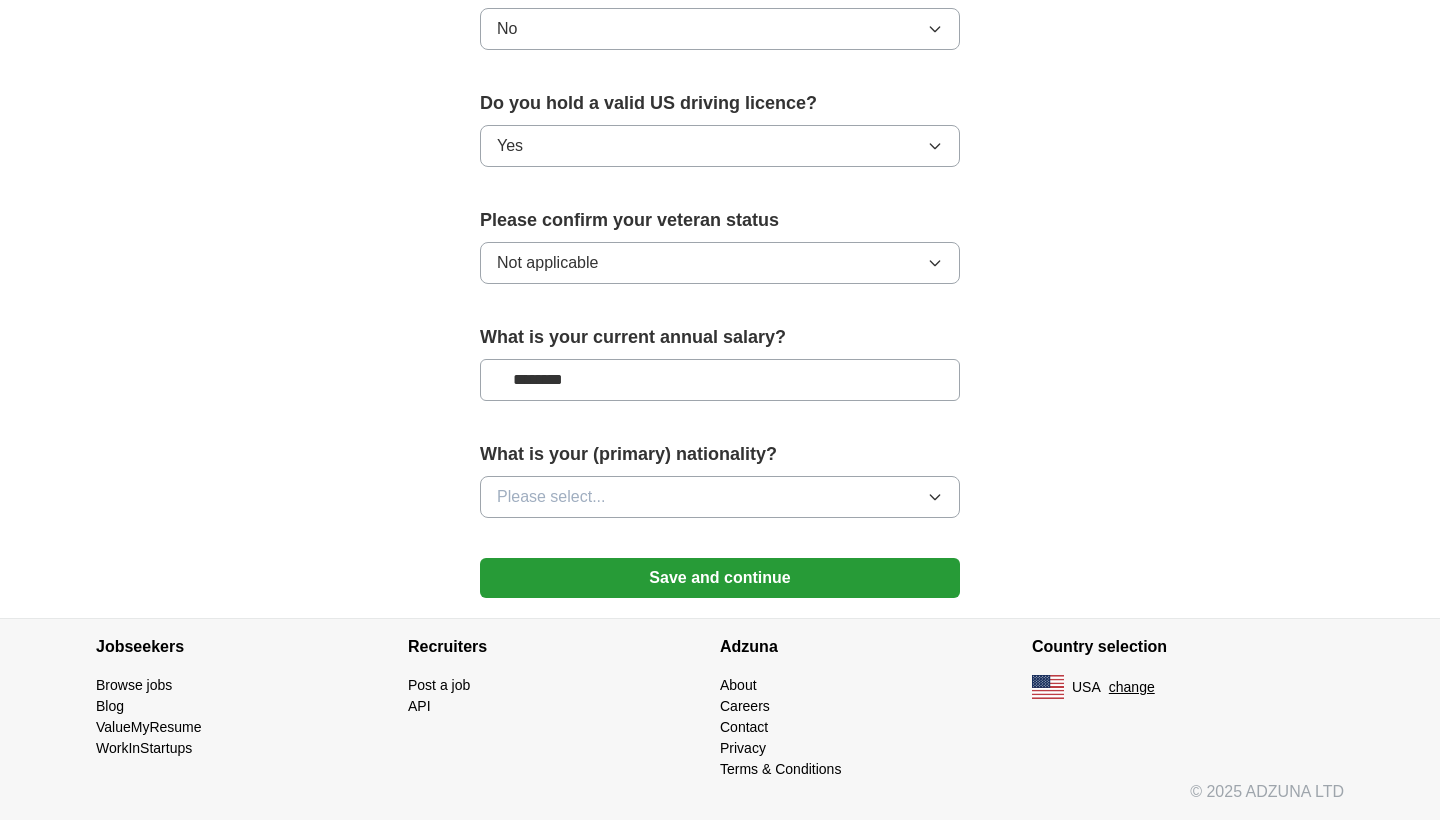 scroll, scrollTop: 1235, scrollLeft: 0, axis: vertical 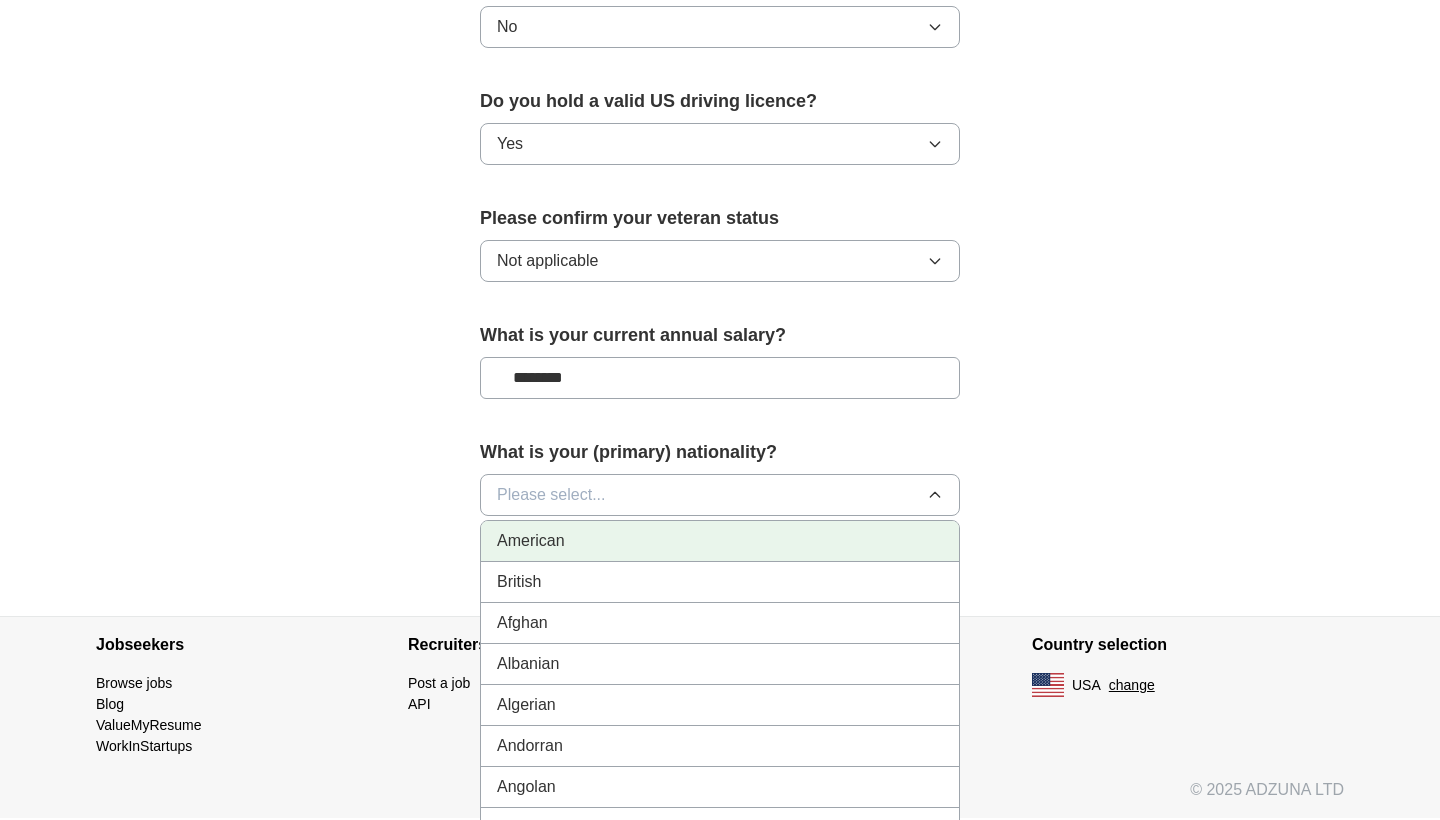 click on "American" at bounding box center [720, 541] 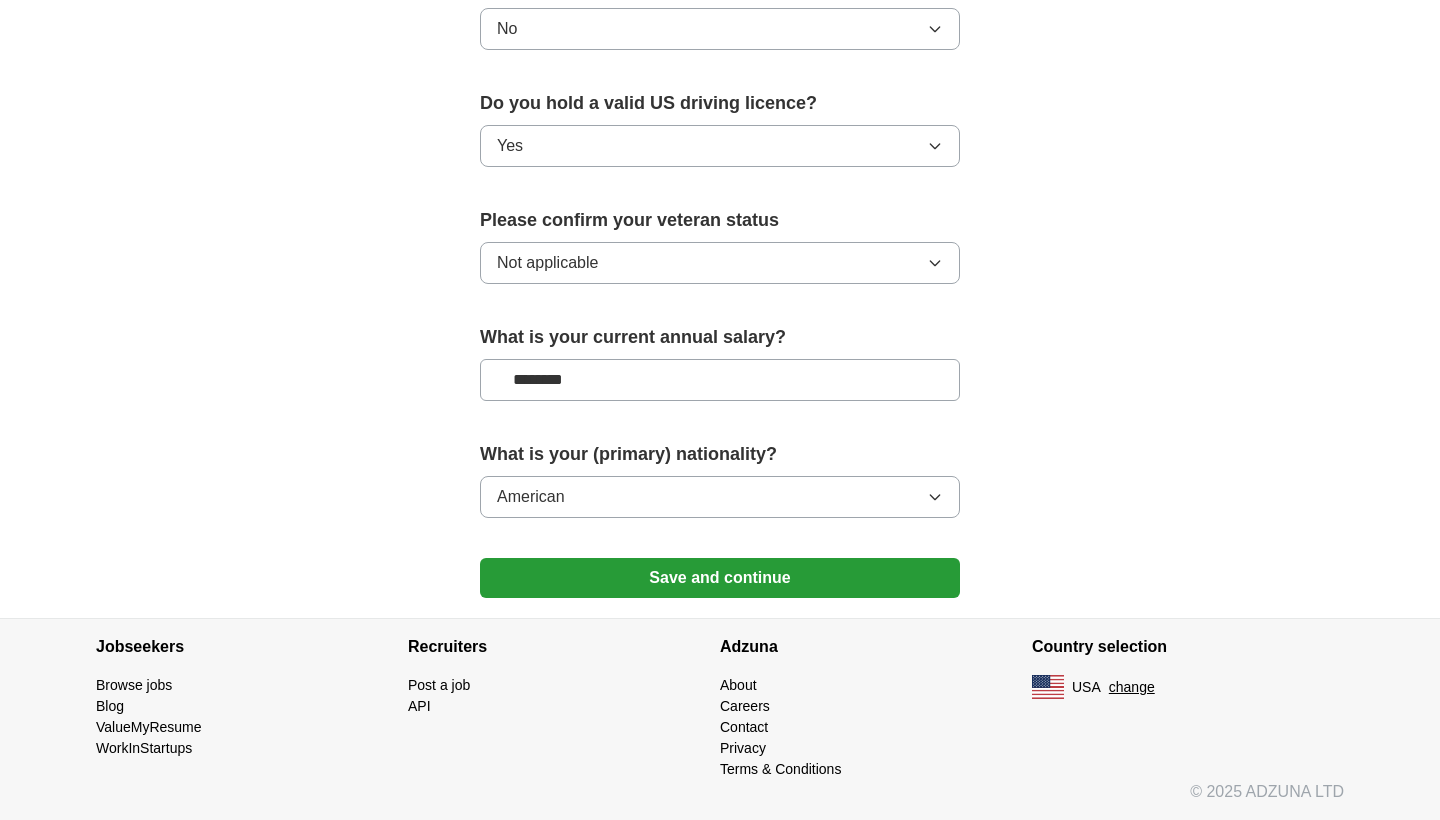 click on "Save and continue" at bounding box center (720, 578) 